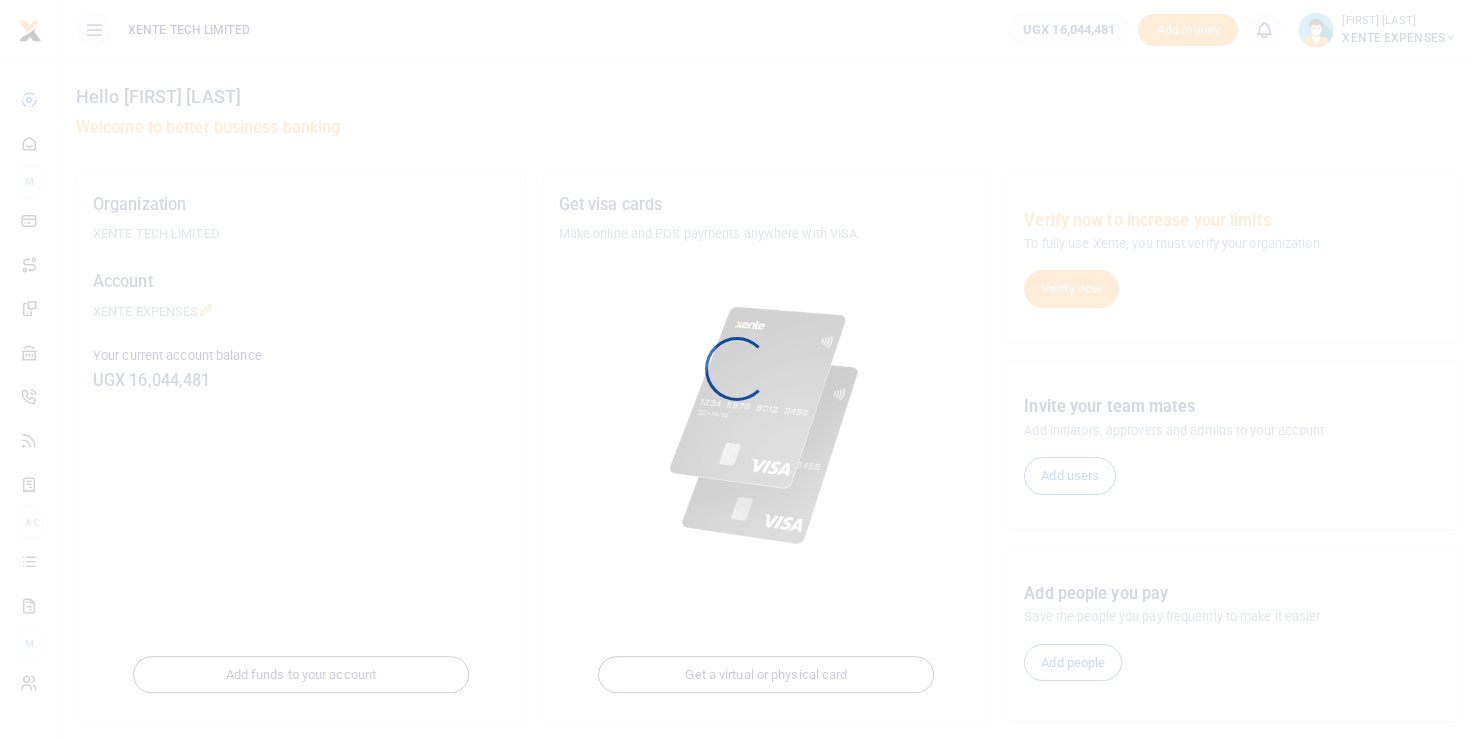 scroll, scrollTop: 0, scrollLeft: 0, axis: both 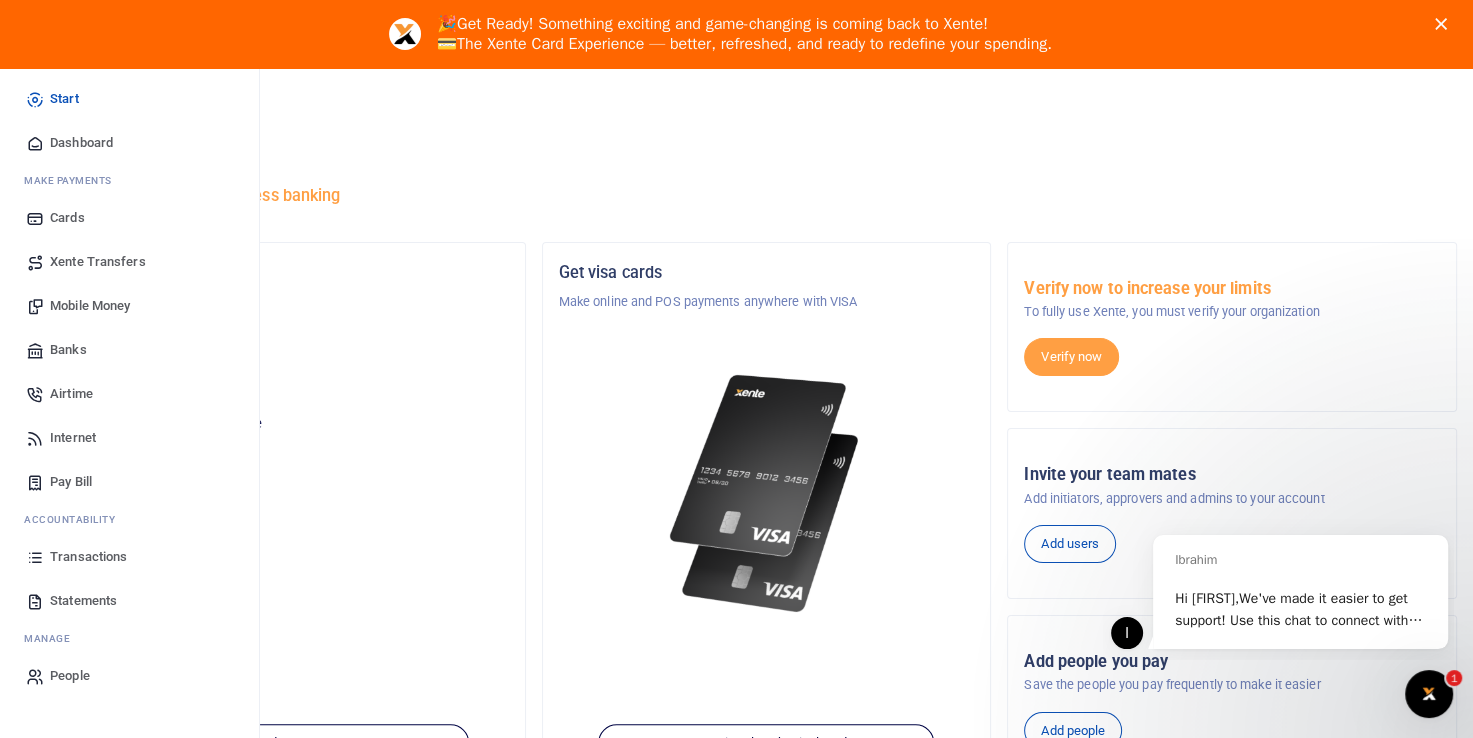 click on "Transactions" at bounding box center [88, 557] 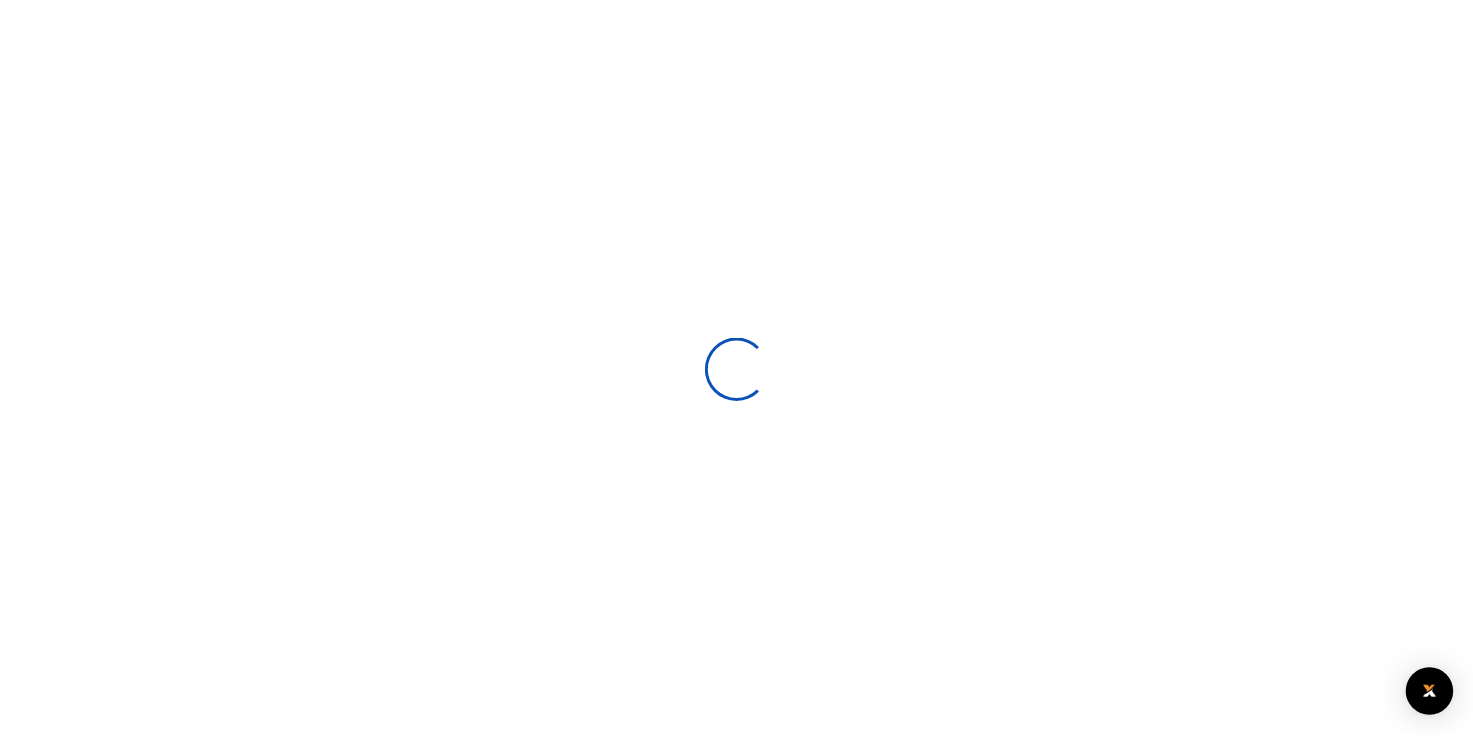 scroll, scrollTop: 0, scrollLeft: 0, axis: both 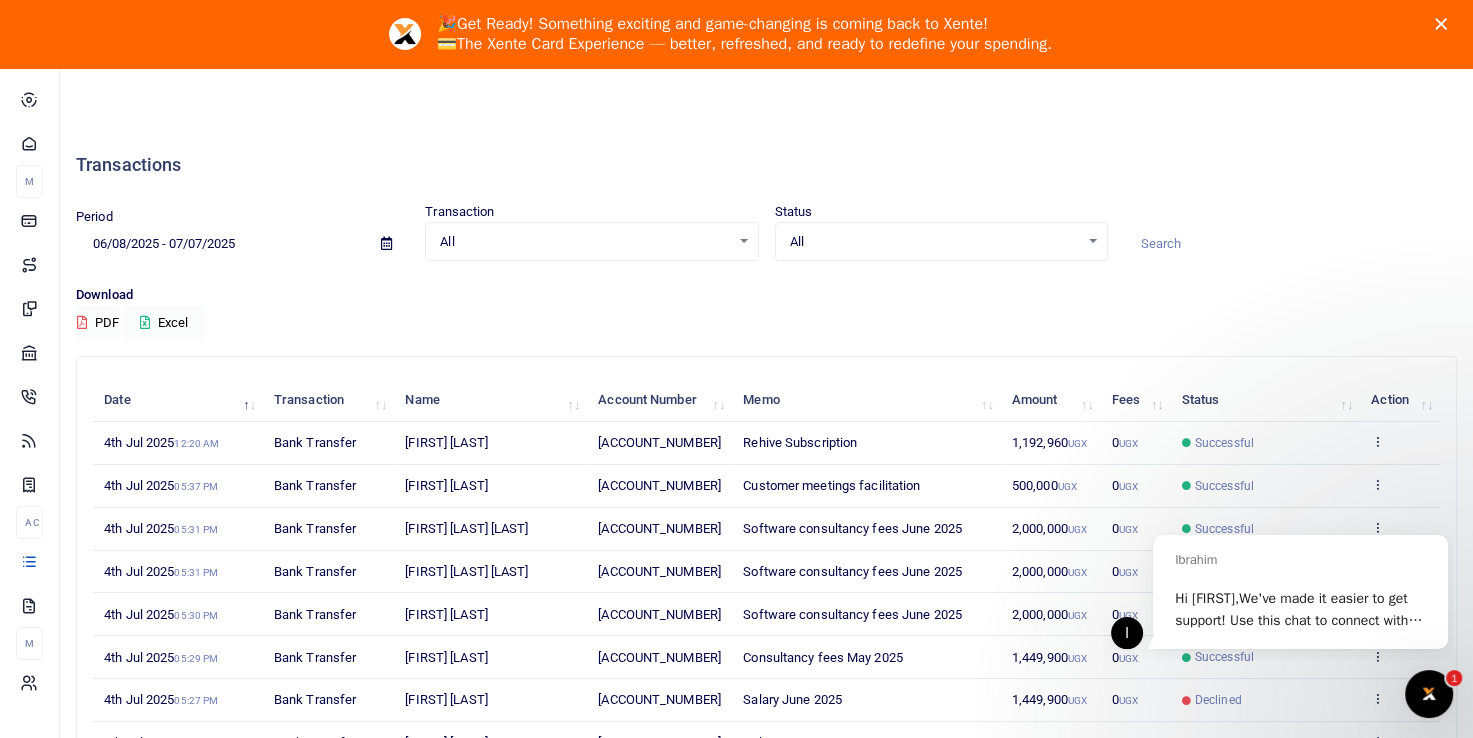 click on "All Select an option..." at bounding box center (591, 242) 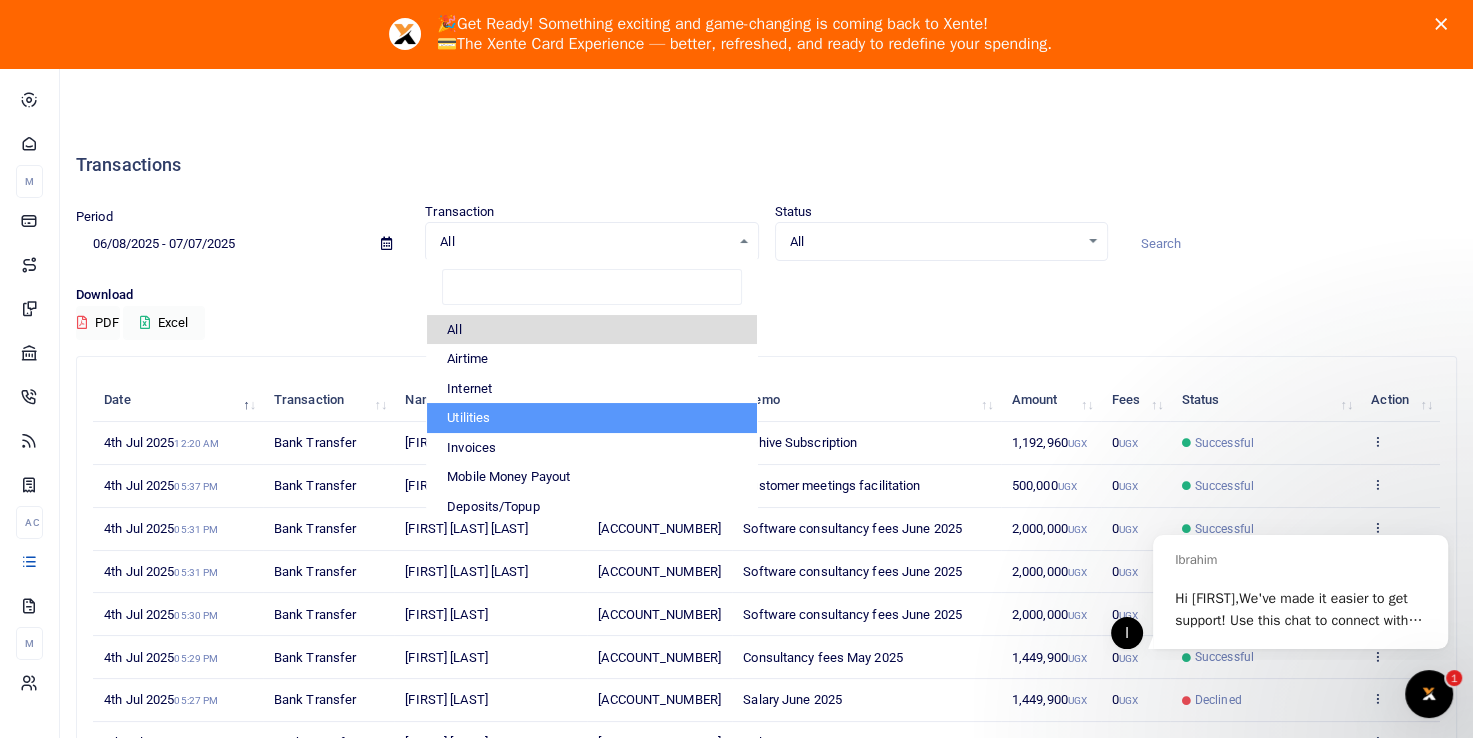 click on "Download
PDF
Excel" at bounding box center [766, 231] 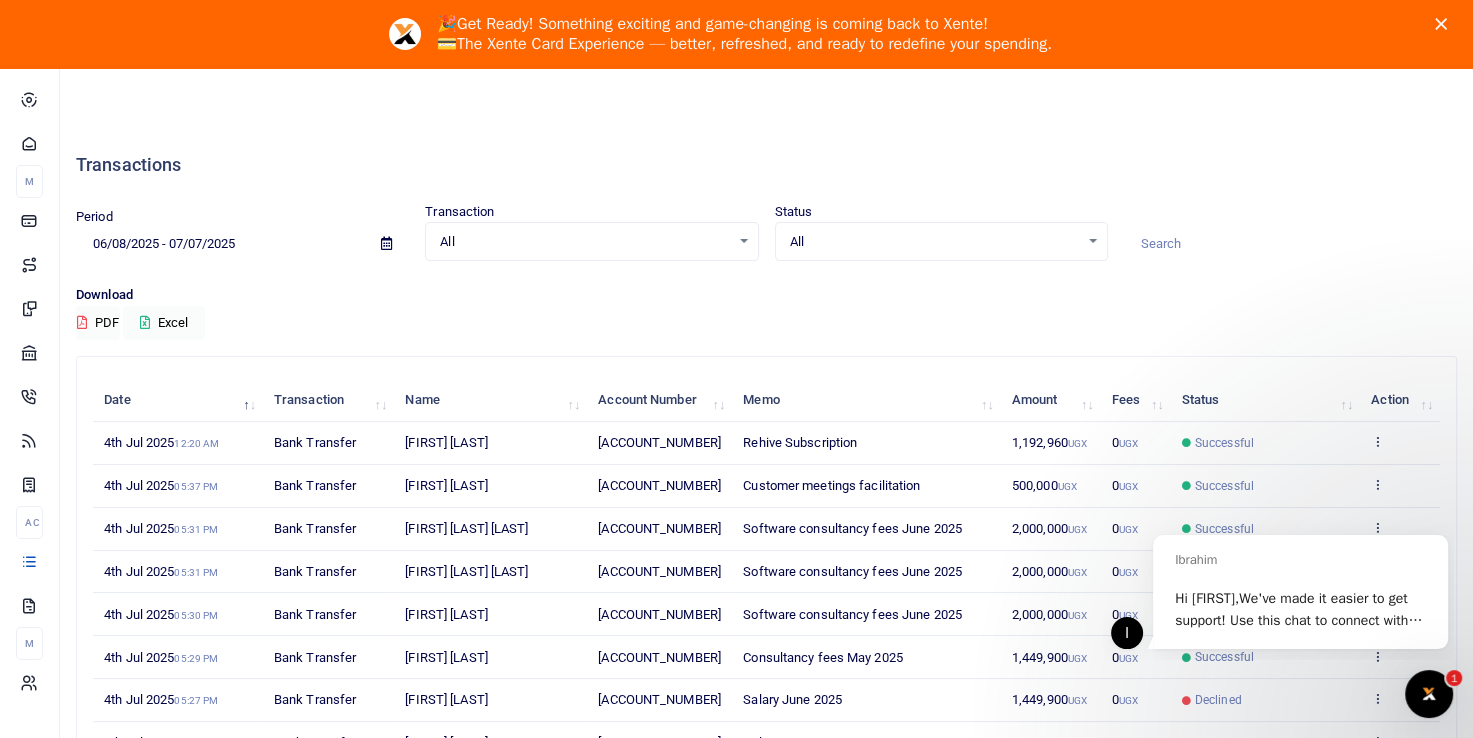 click on "06/08/2025 - 07/07/2025" at bounding box center (220, 244) 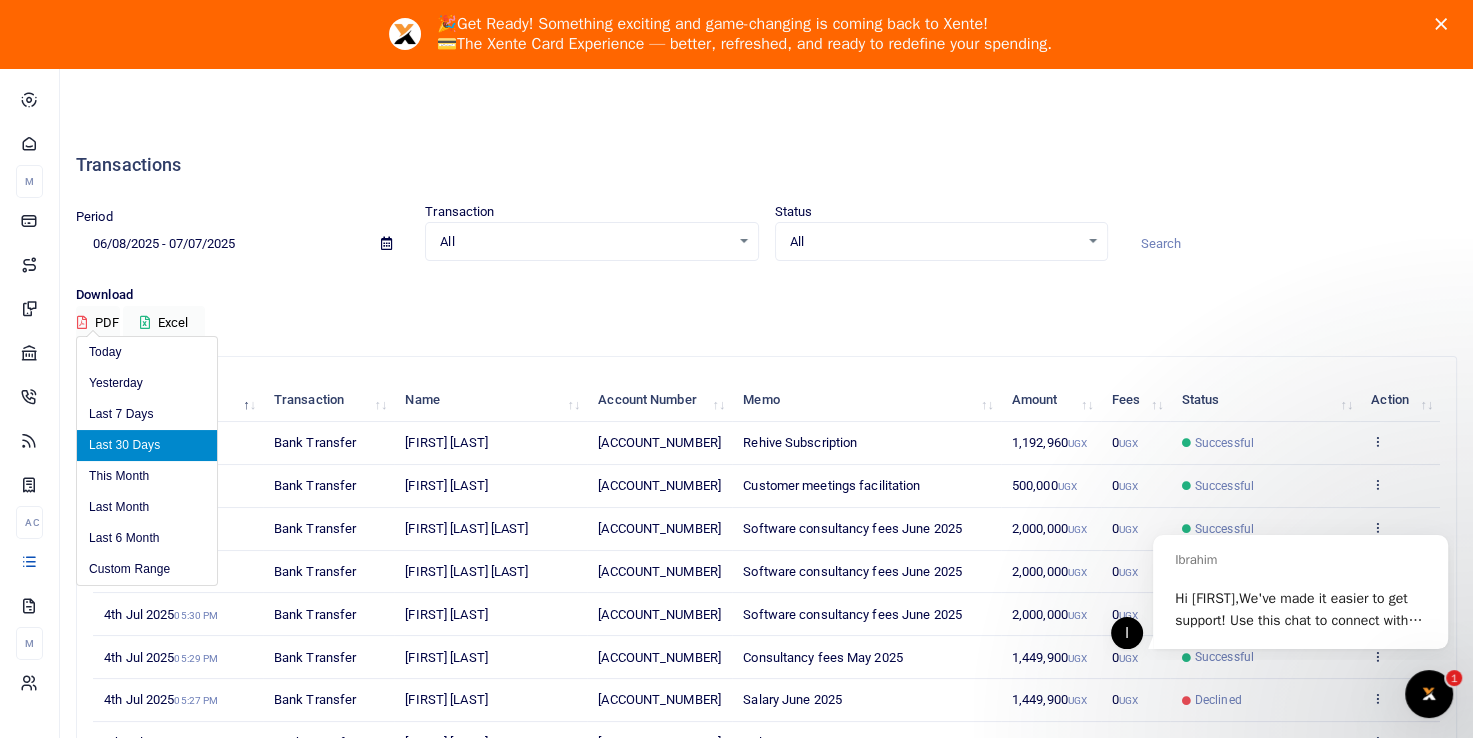 click at bounding box center [386, 243] 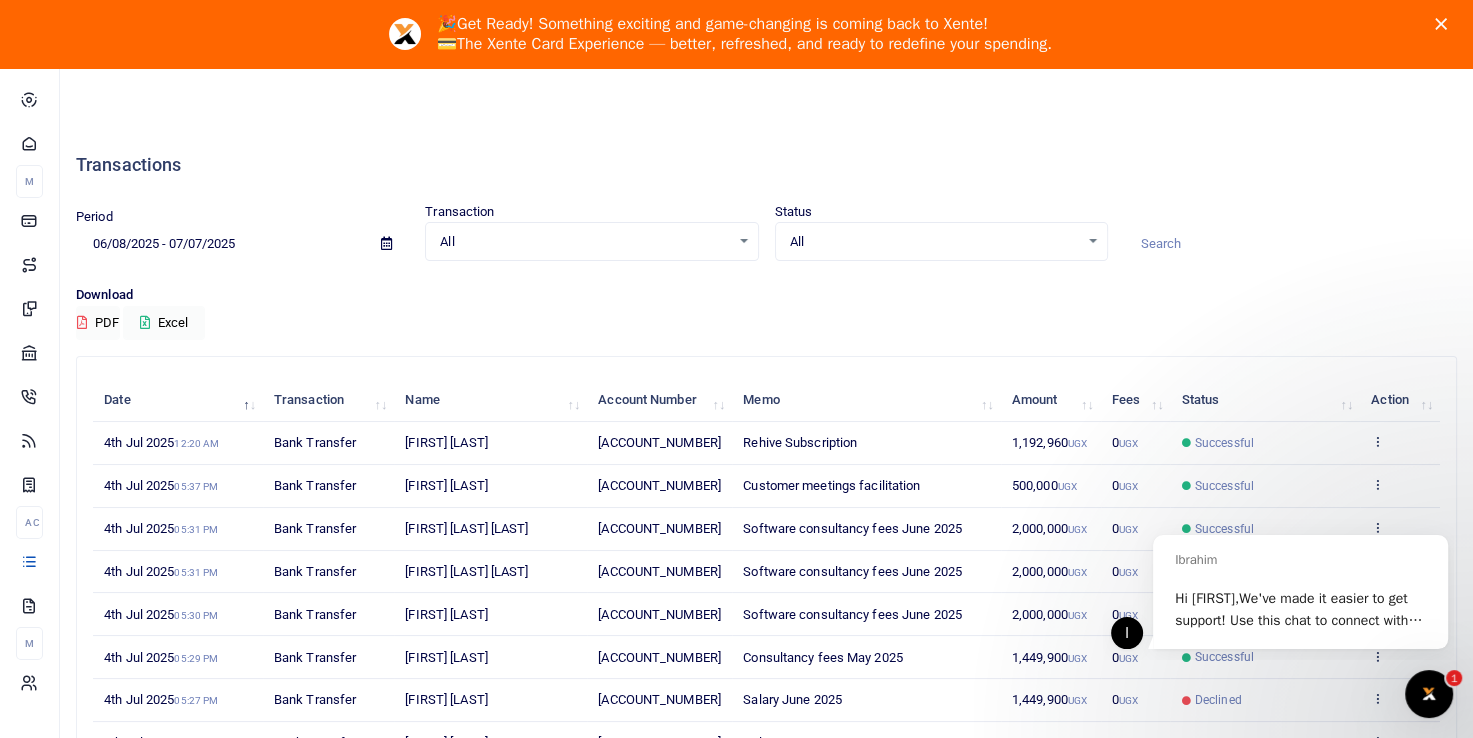 click at bounding box center (386, 243) 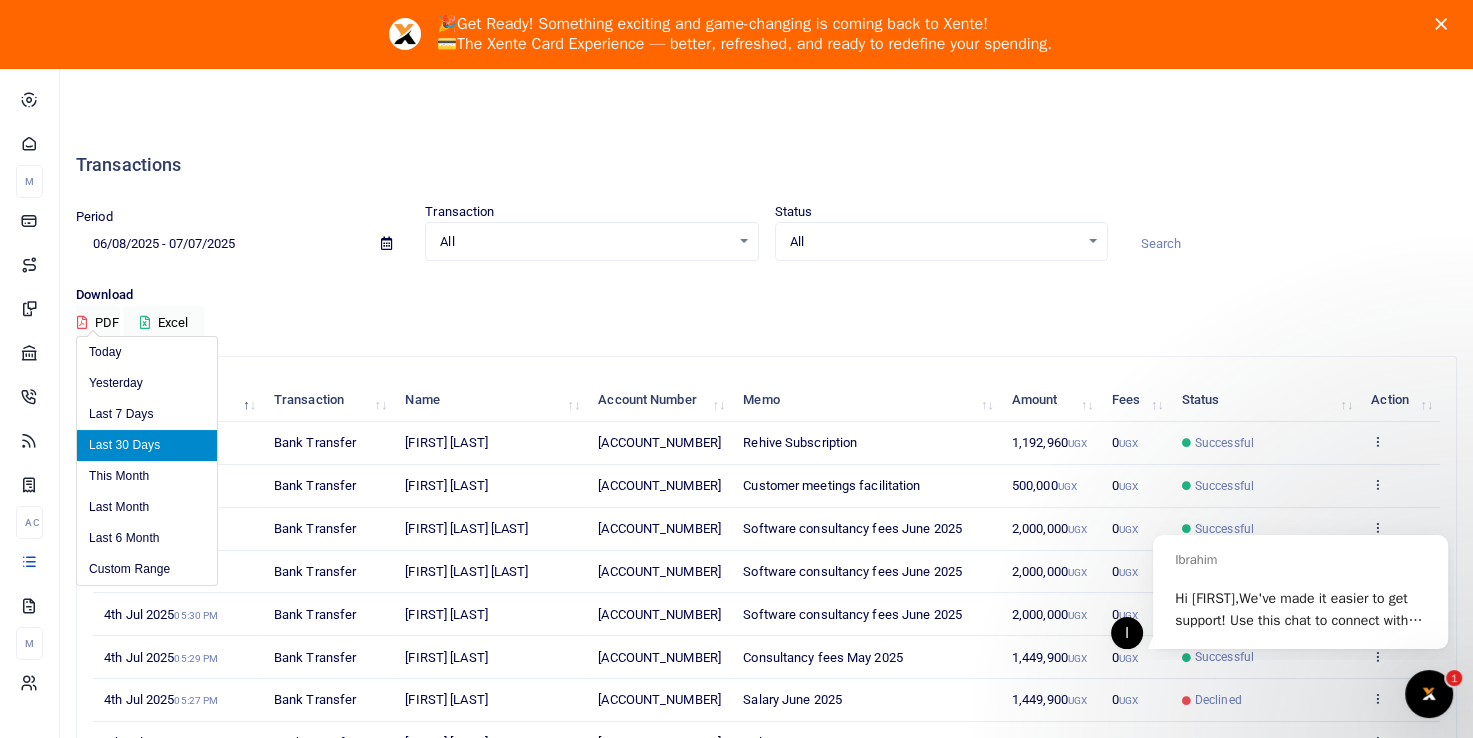 click at bounding box center [386, 243] 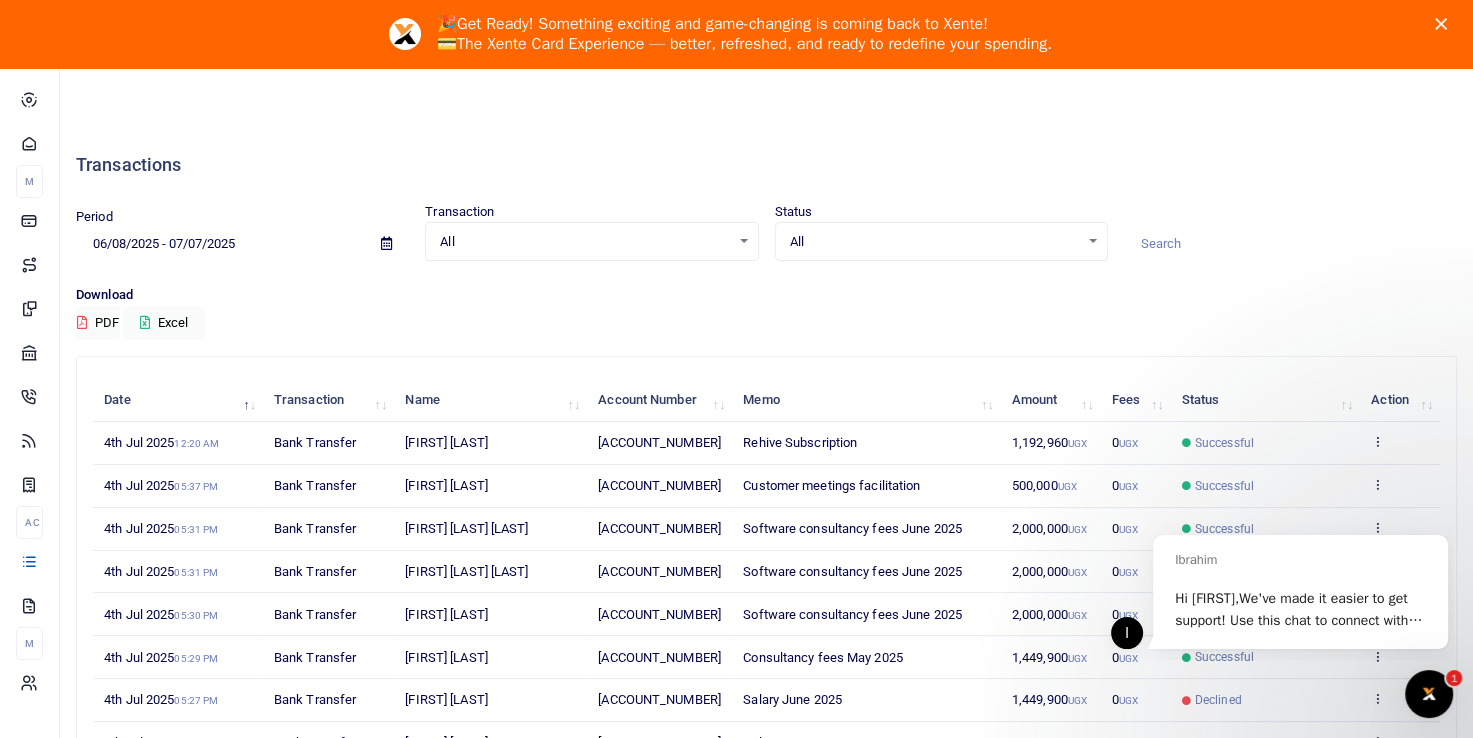 click at bounding box center (386, 243) 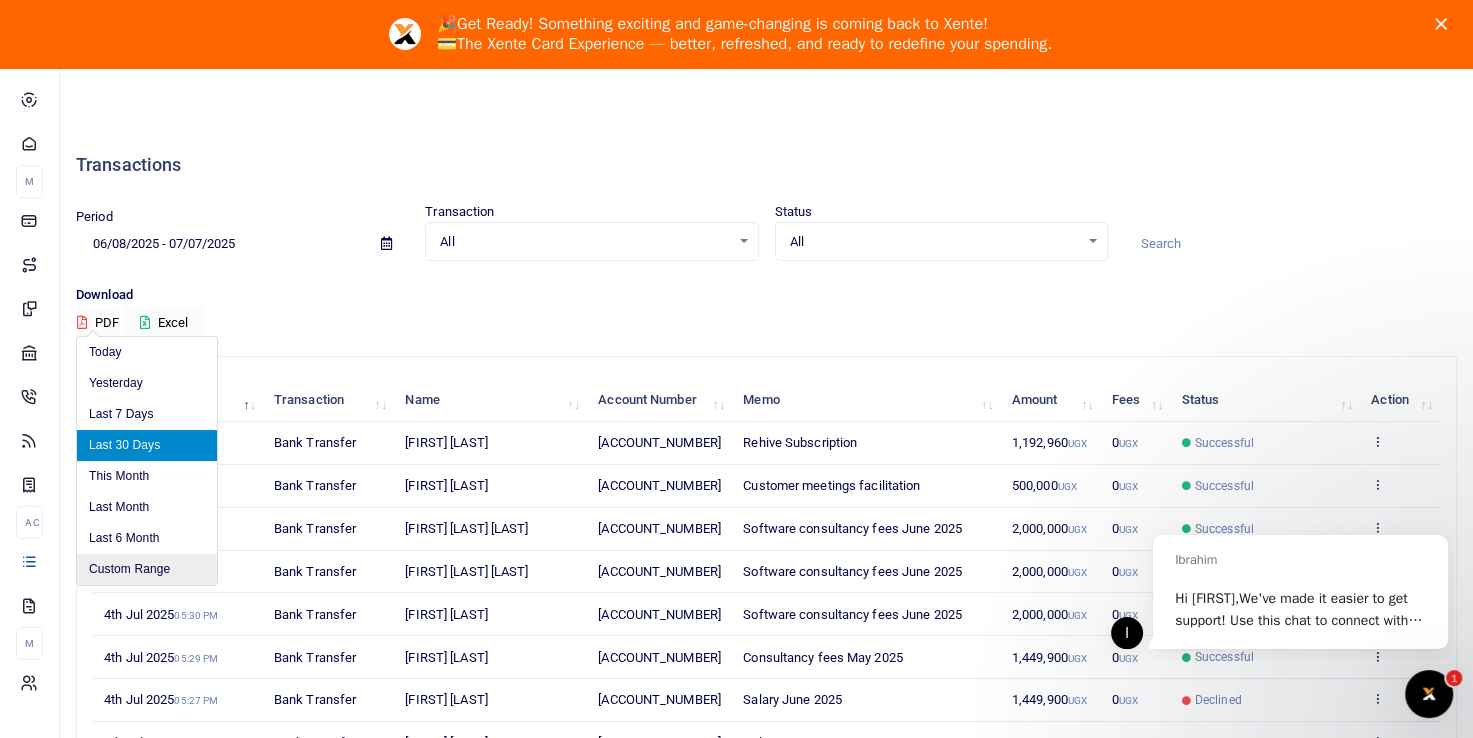 click on "Custom Range" at bounding box center (147, 569) 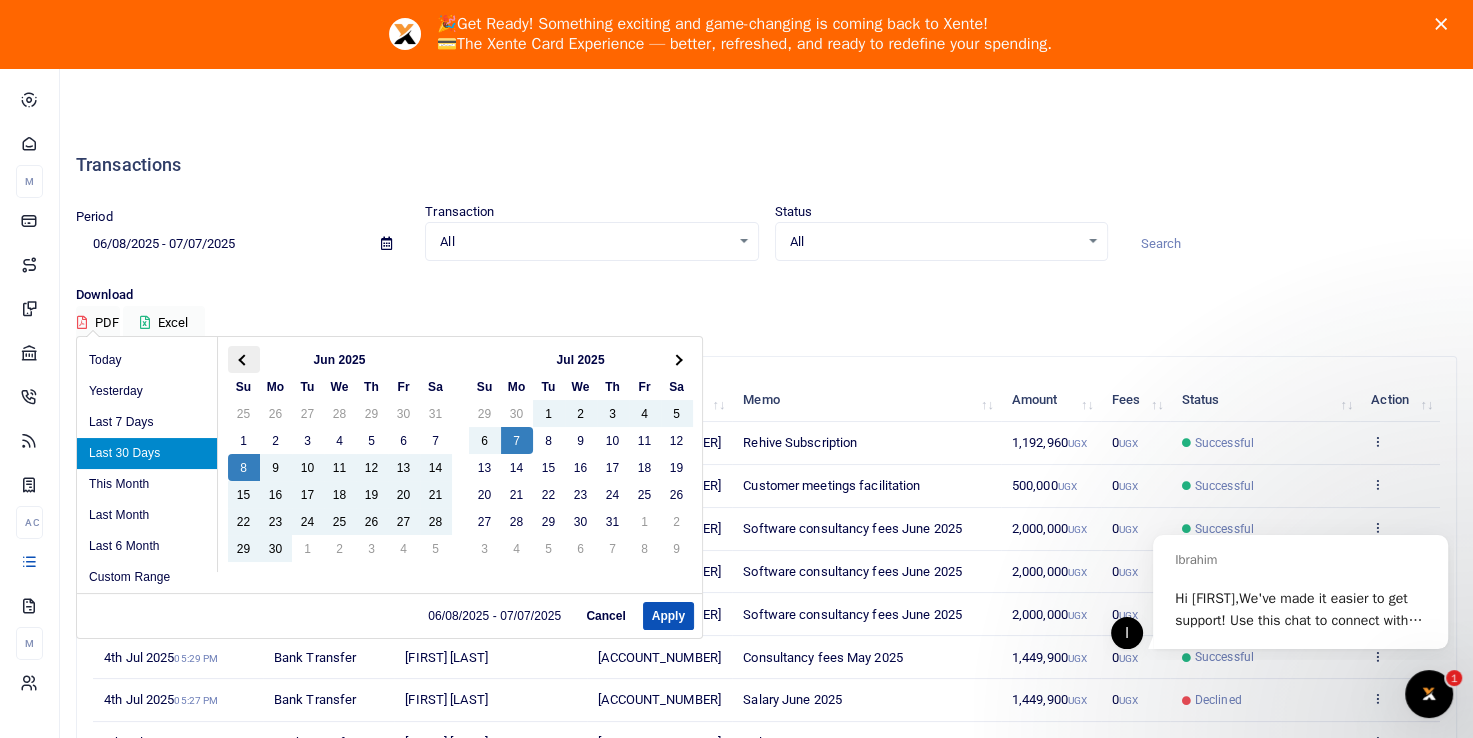 click at bounding box center [243, 359] 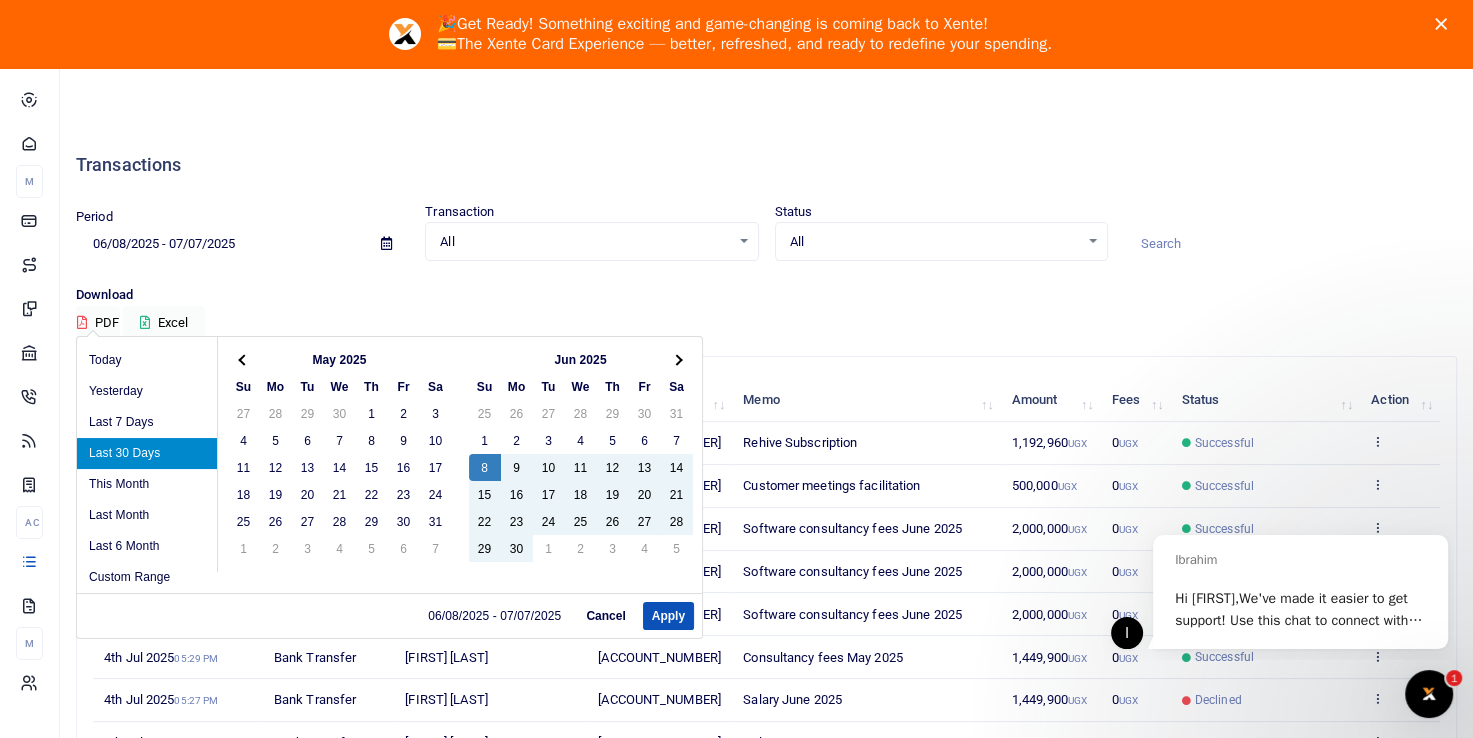 click at bounding box center [243, 359] 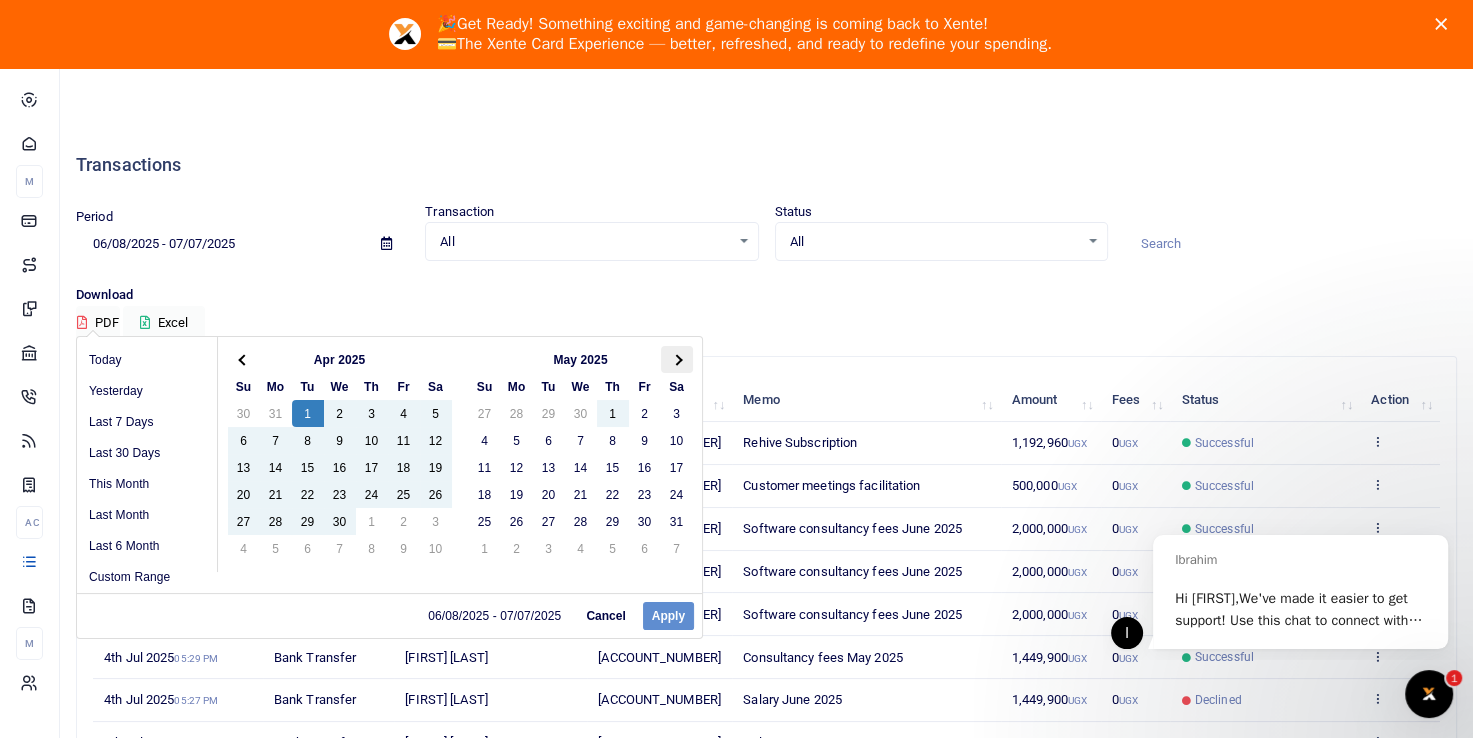 click at bounding box center (677, 359) 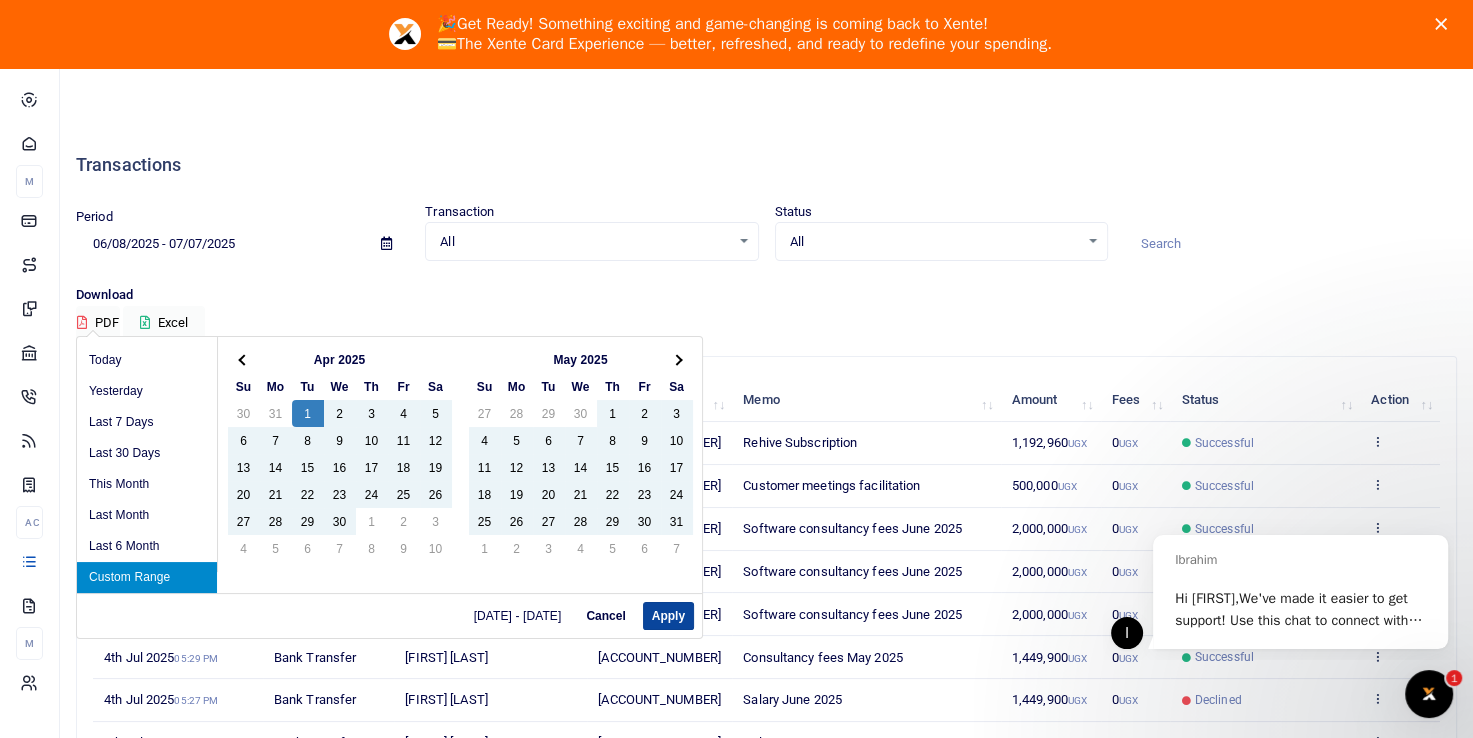 click on "Apply" at bounding box center [668, 616] 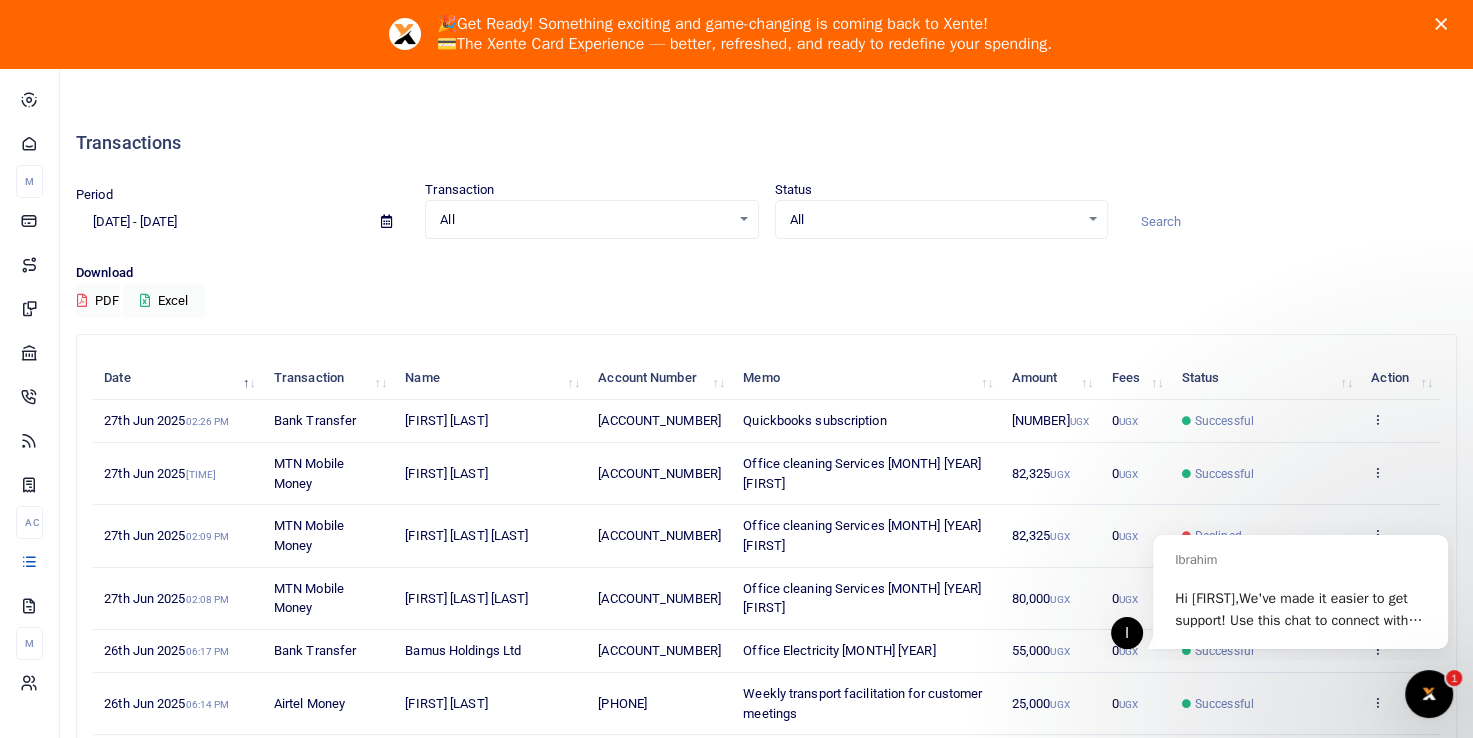 scroll, scrollTop: 16, scrollLeft: 0, axis: vertical 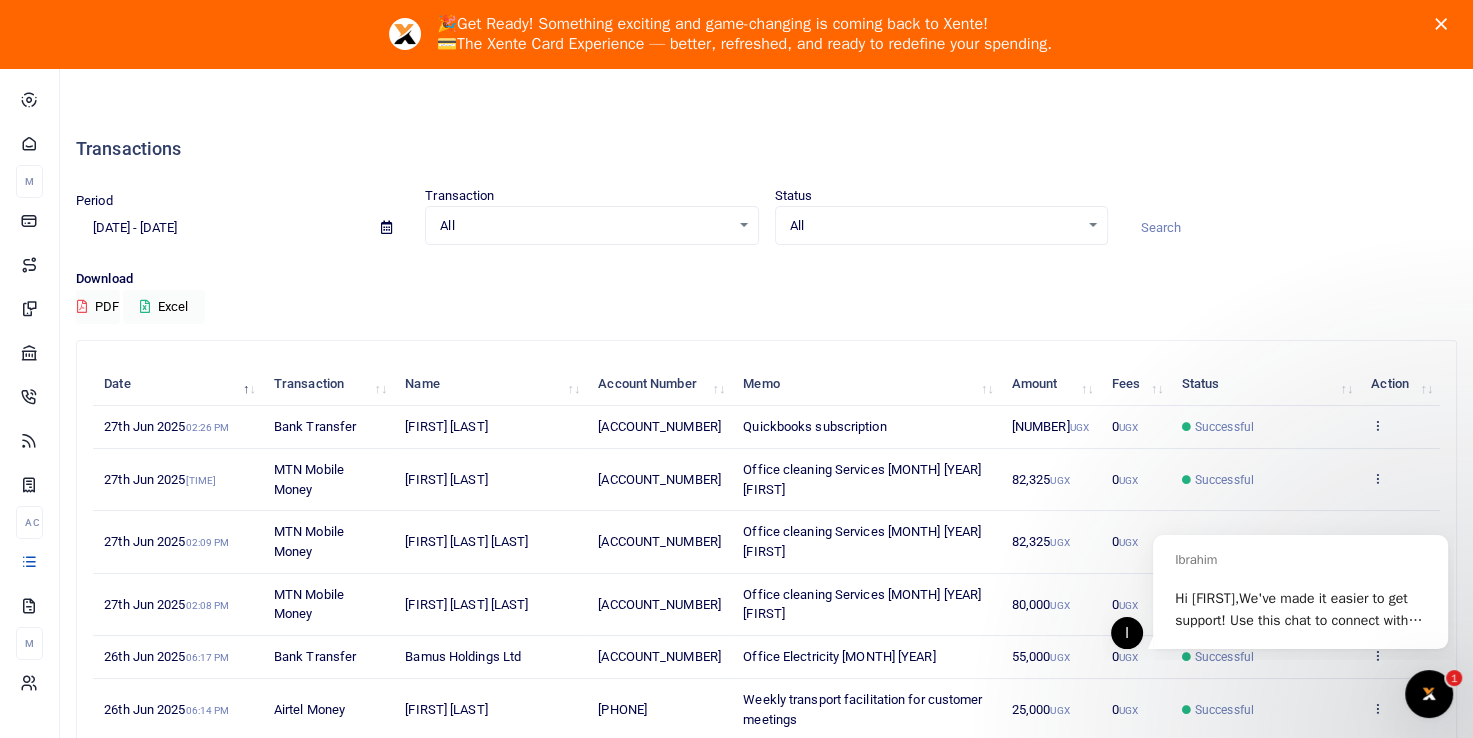 click on "All Select an option..." at bounding box center (591, 226) 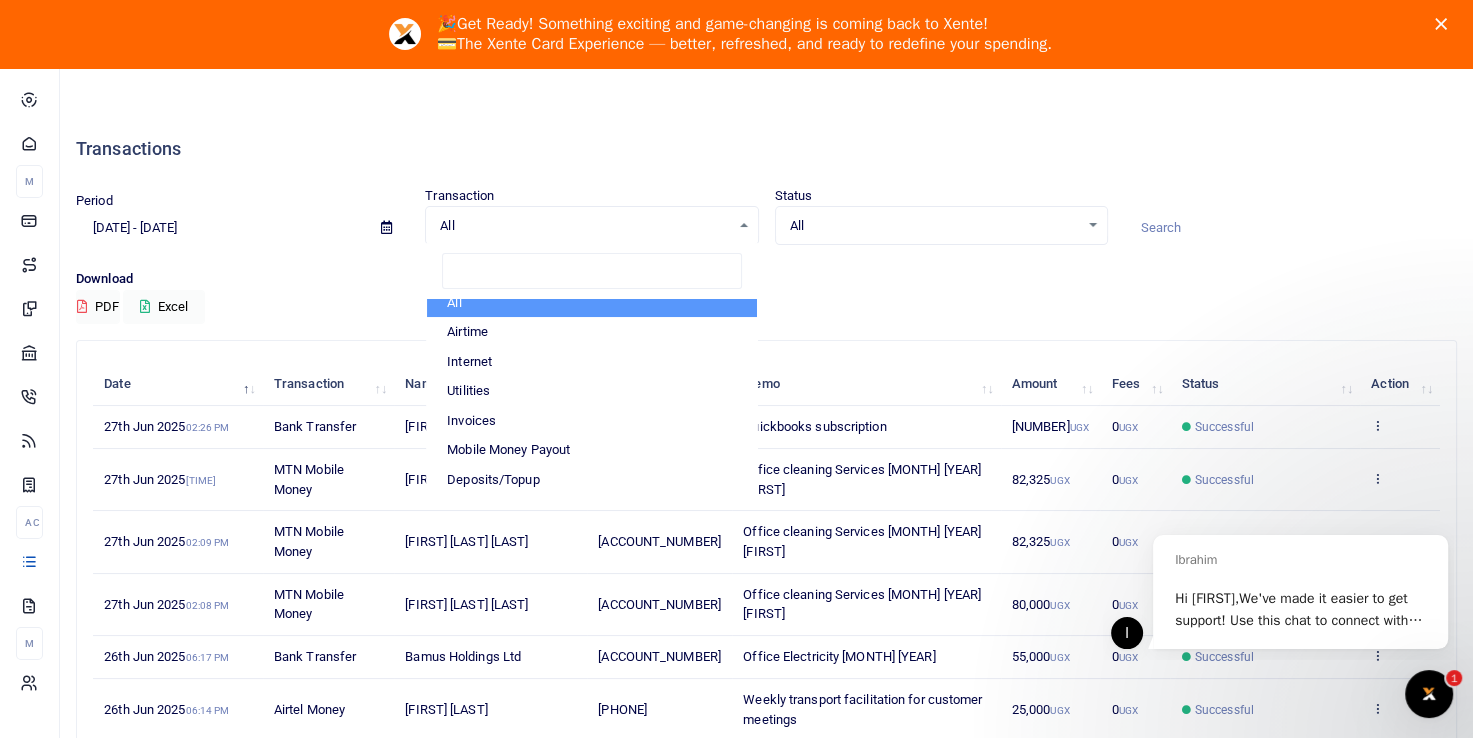 scroll, scrollTop: 0, scrollLeft: 0, axis: both 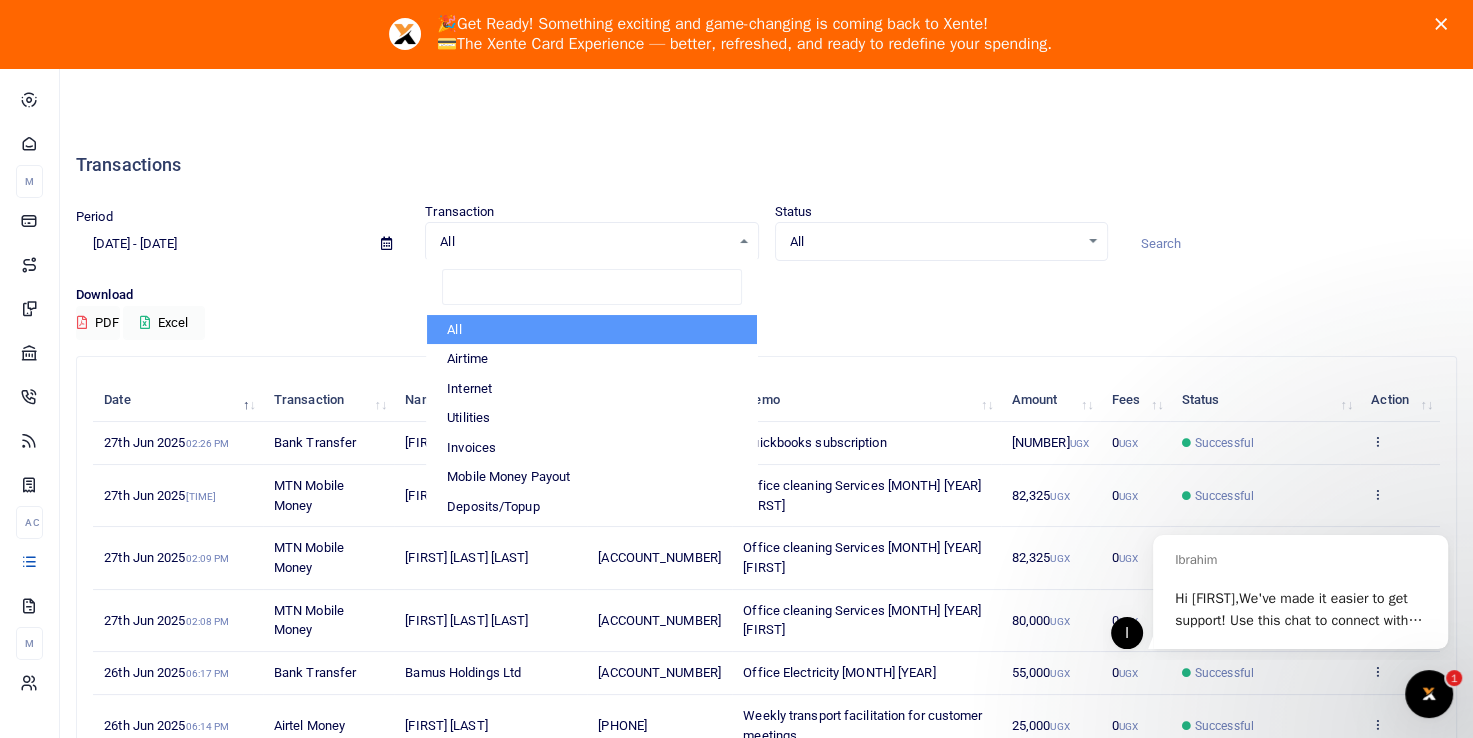 click on "All Select an option..." at bounding box center (591, 242) 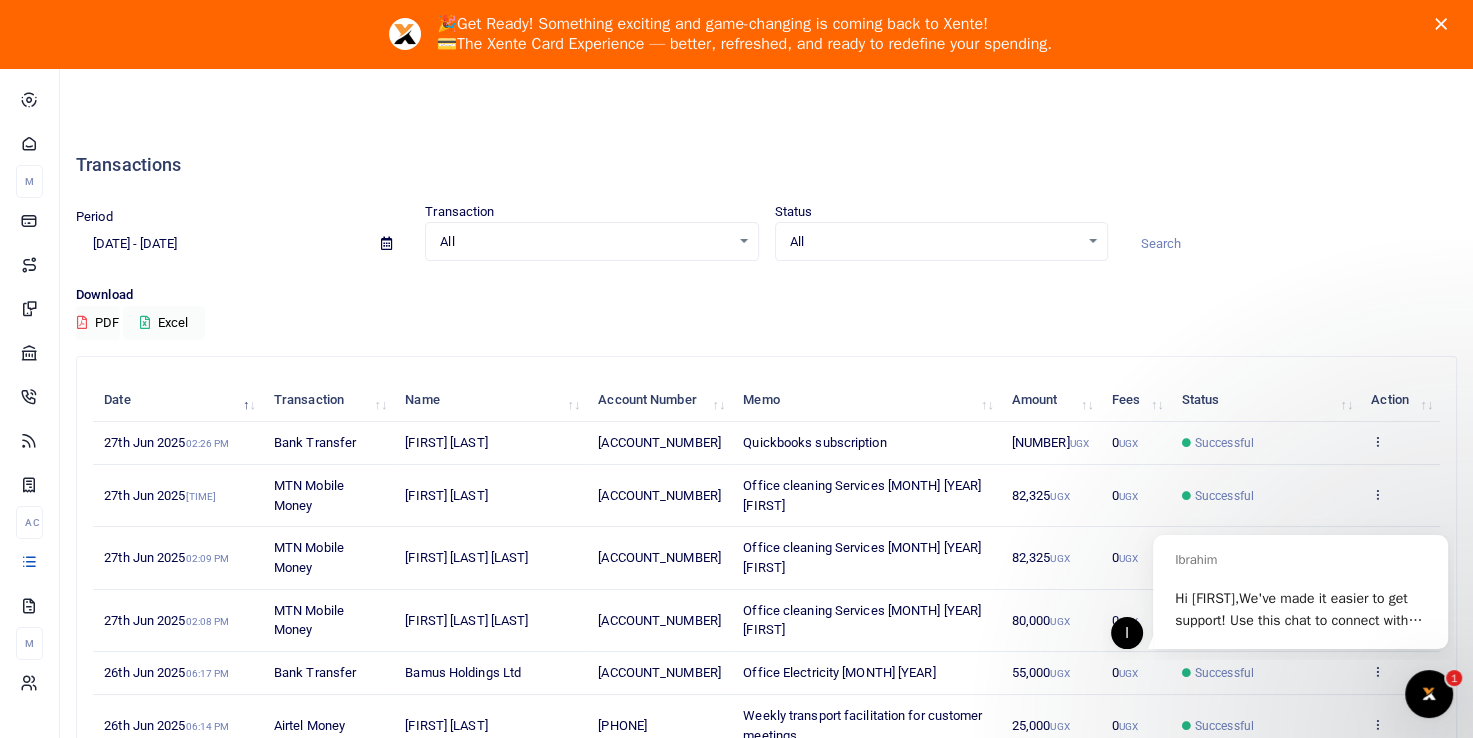 click on "All Select an option..." at bounding box center [591, 242] 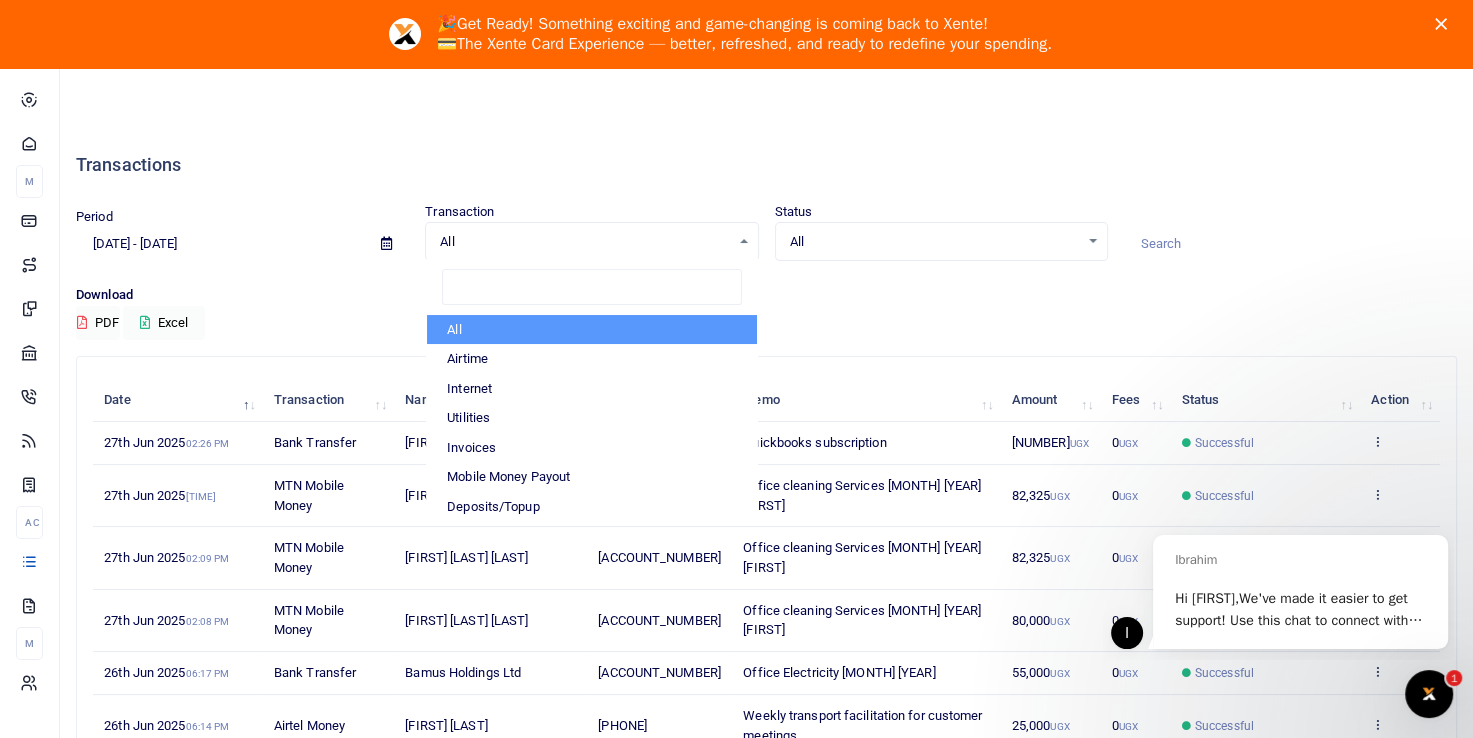 click on "All Select an option..." at bounding box center (591, 242) 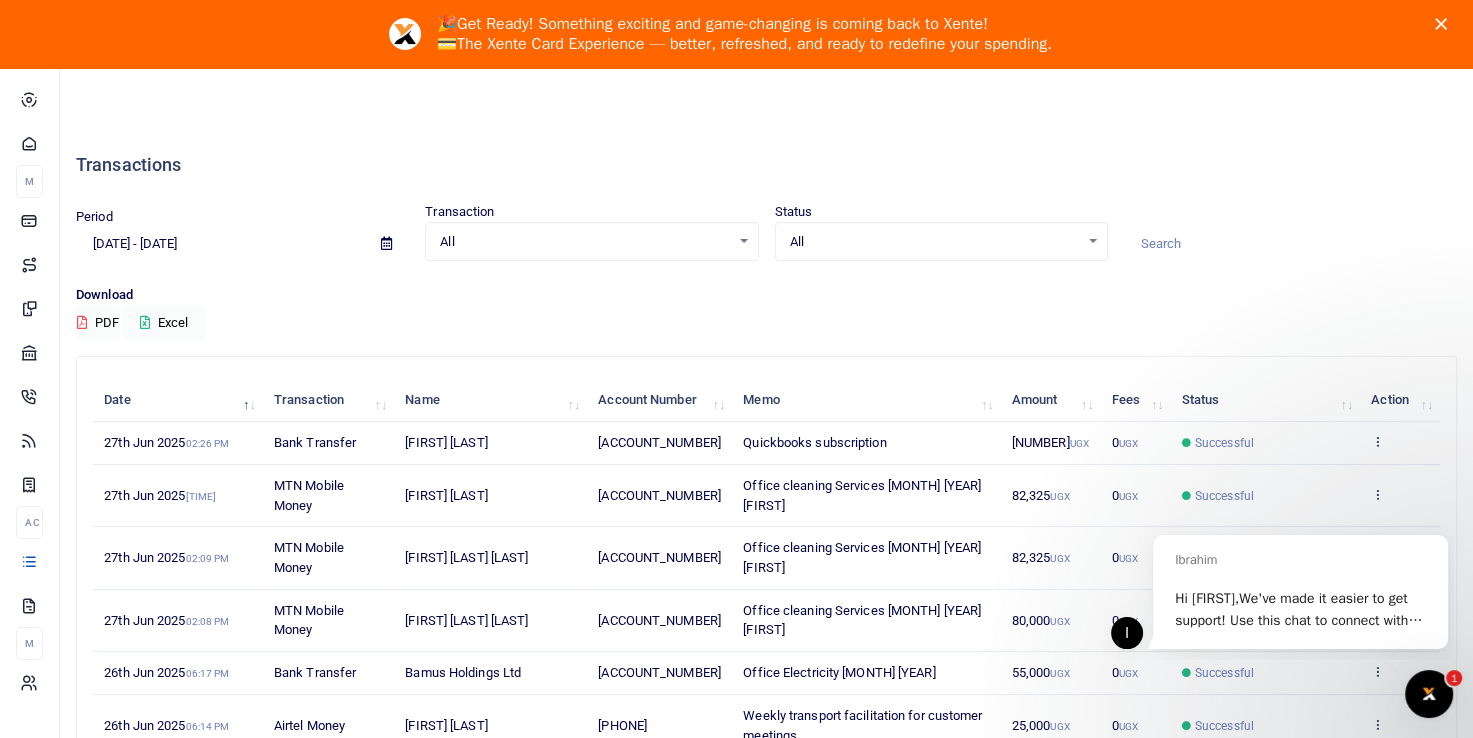 click on "All Select an option..." at bounding box center (591, 242) 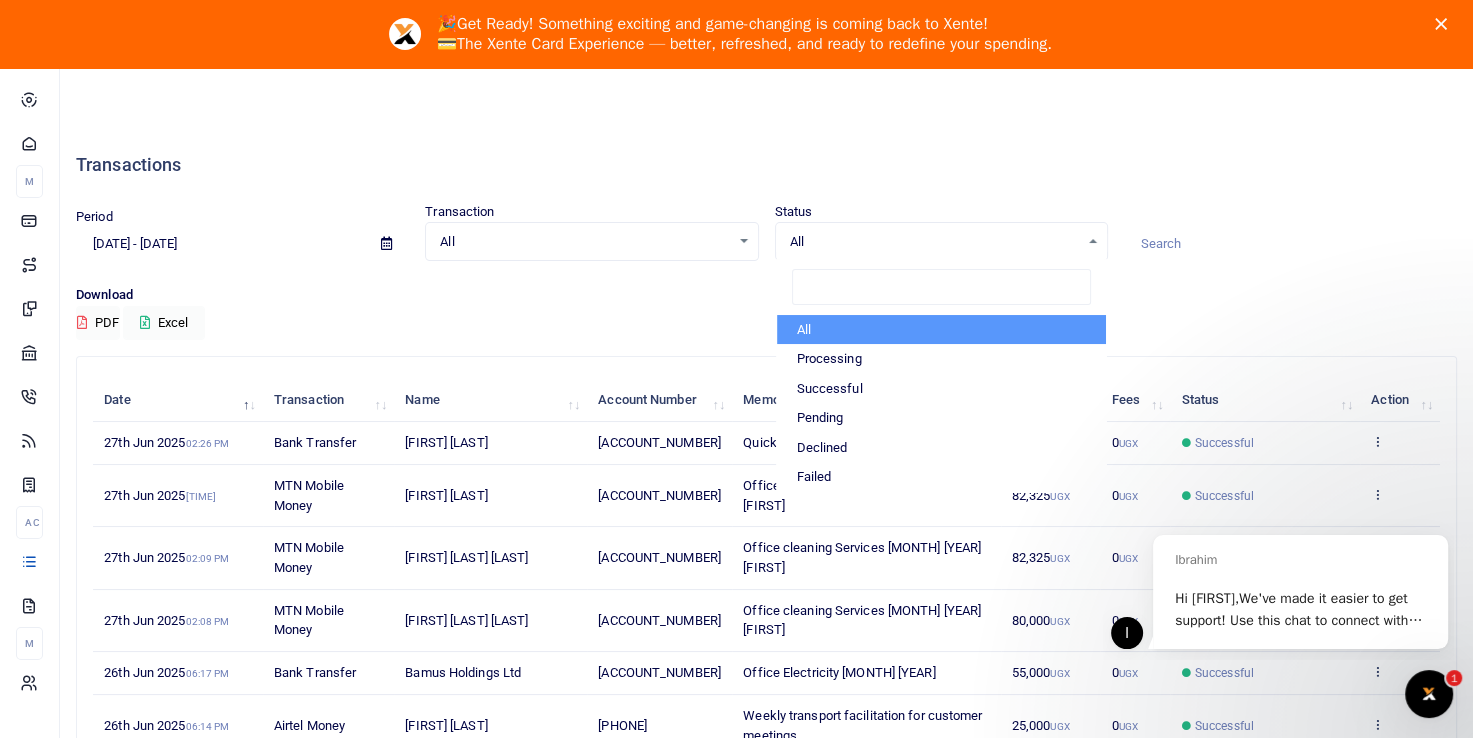 click on "Transactions" at bounding box center [766, 165] 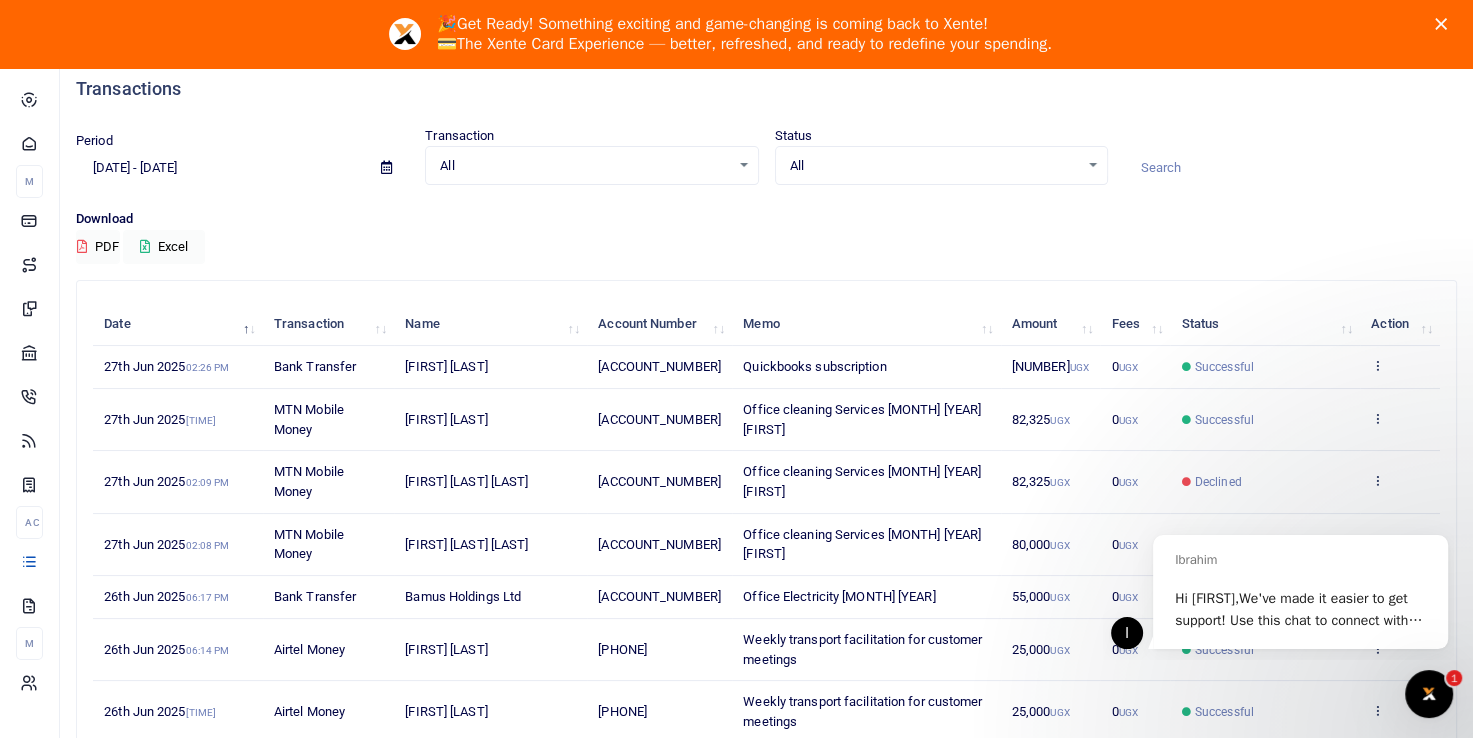 scroll, scrollTop: 7, scrollLeft: 0, axis: vertical 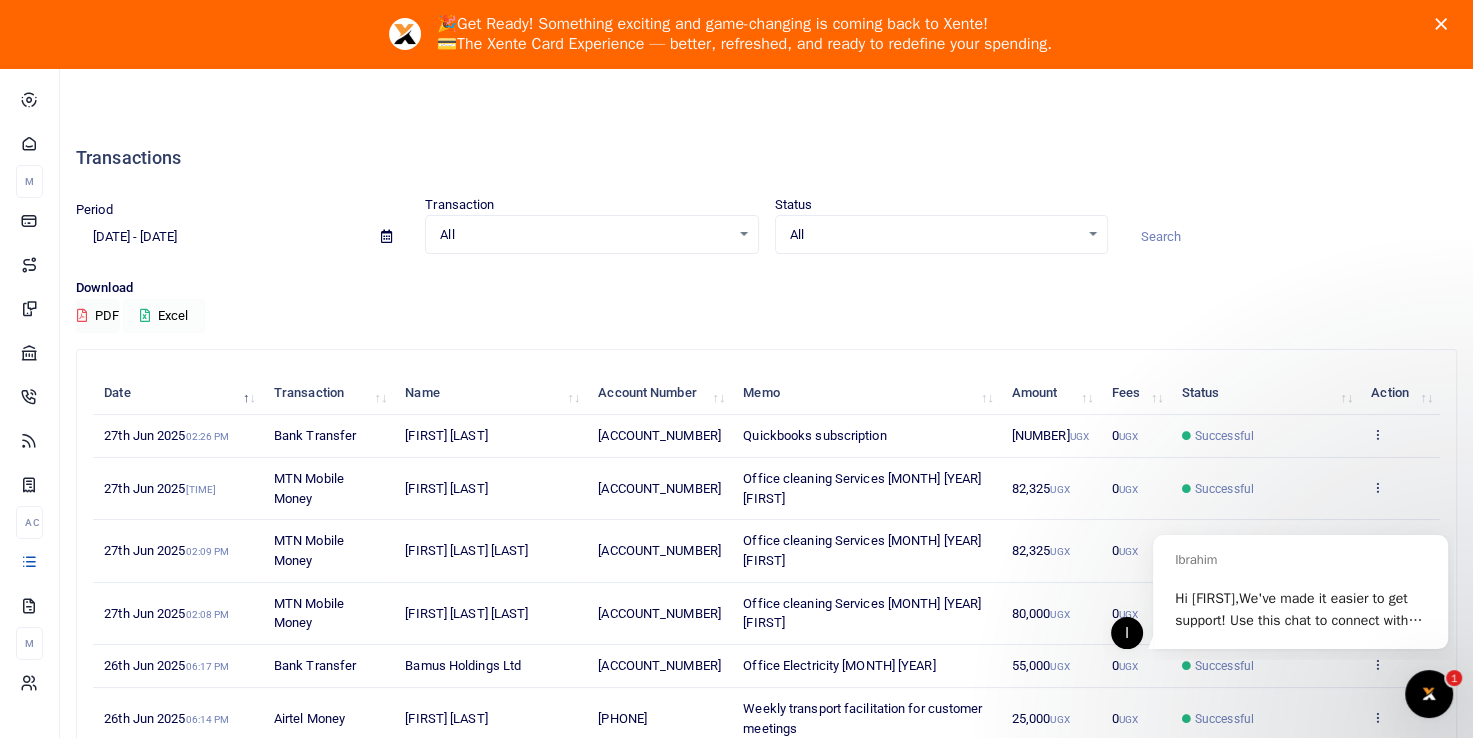 click on "Excel" at bounding box center [164, 316] 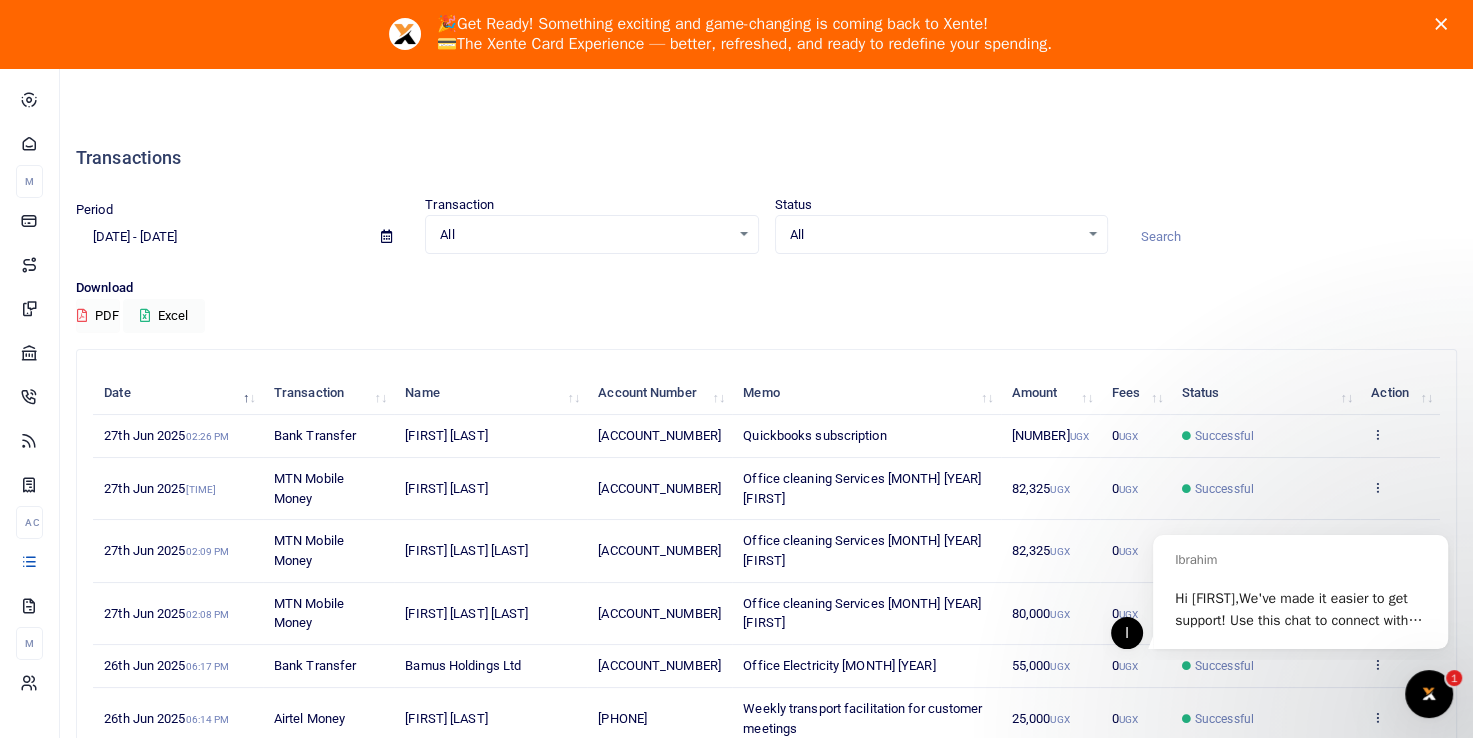 click on "PDF" at bounding box center [98, 316] 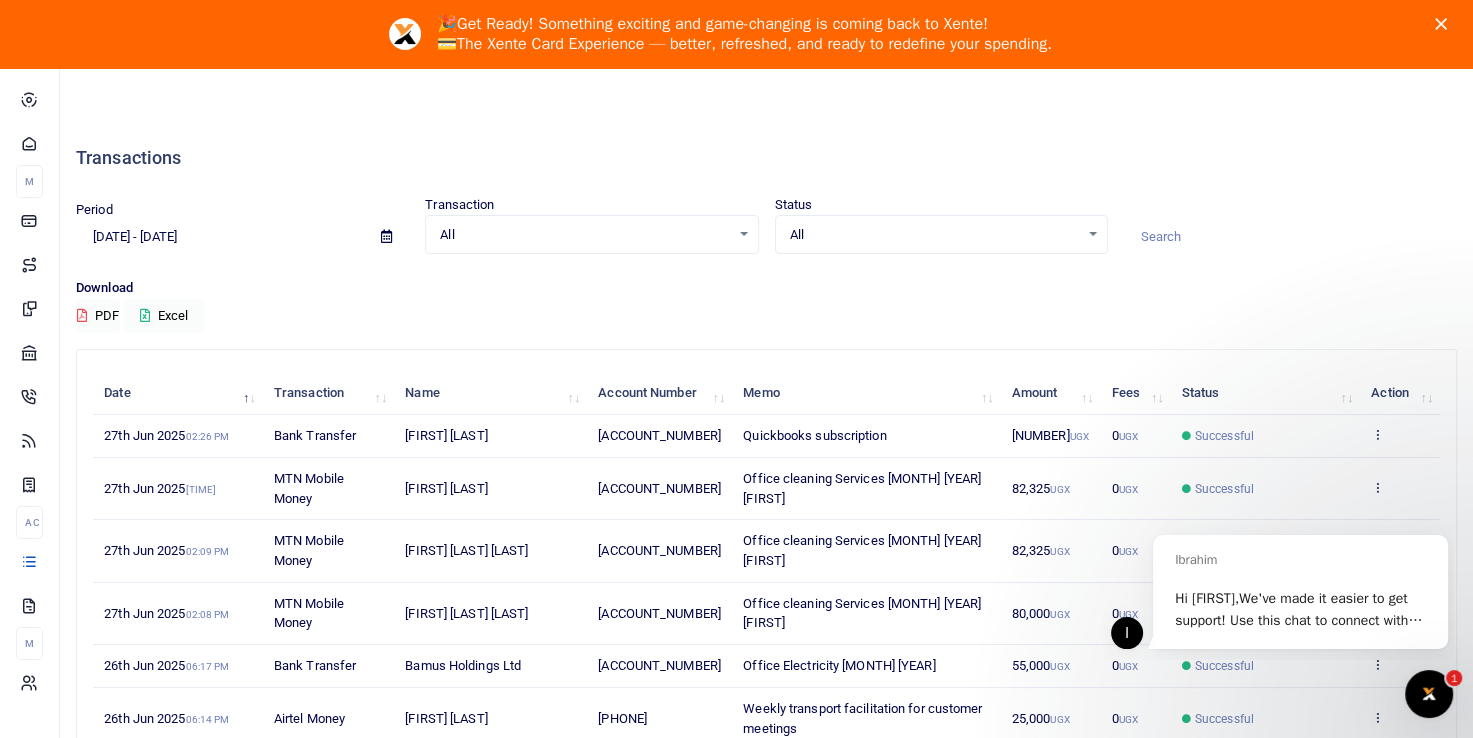 click on "All Select an option...
All
Airtime
Internet
Utilities
Invoices
Mobile Money Payout
Deposits/Topup
Card creation
Taxes
Bank to Bank Transfer" at bounding box center [591, 235] 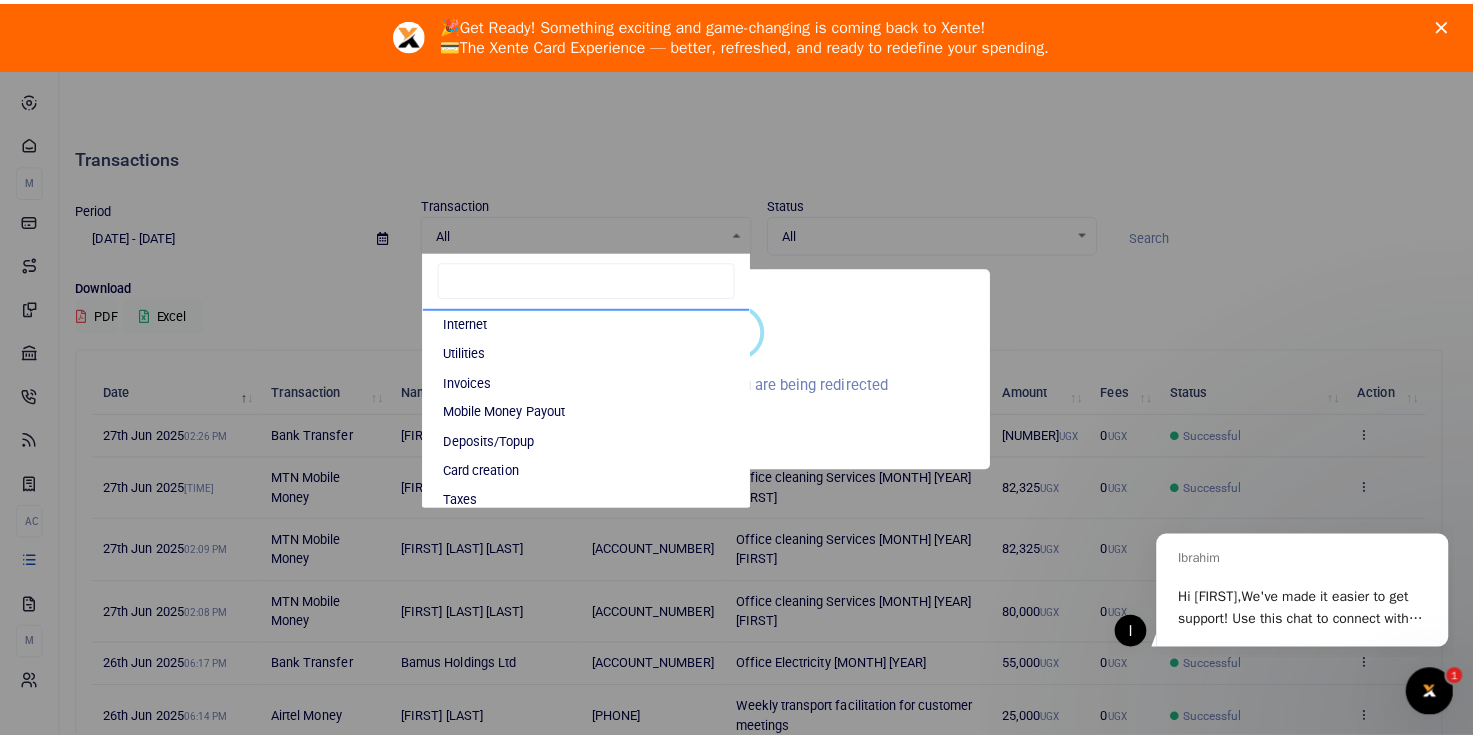 scroll, scrollTop: 95, scrollLeft: 0, axis: vertical 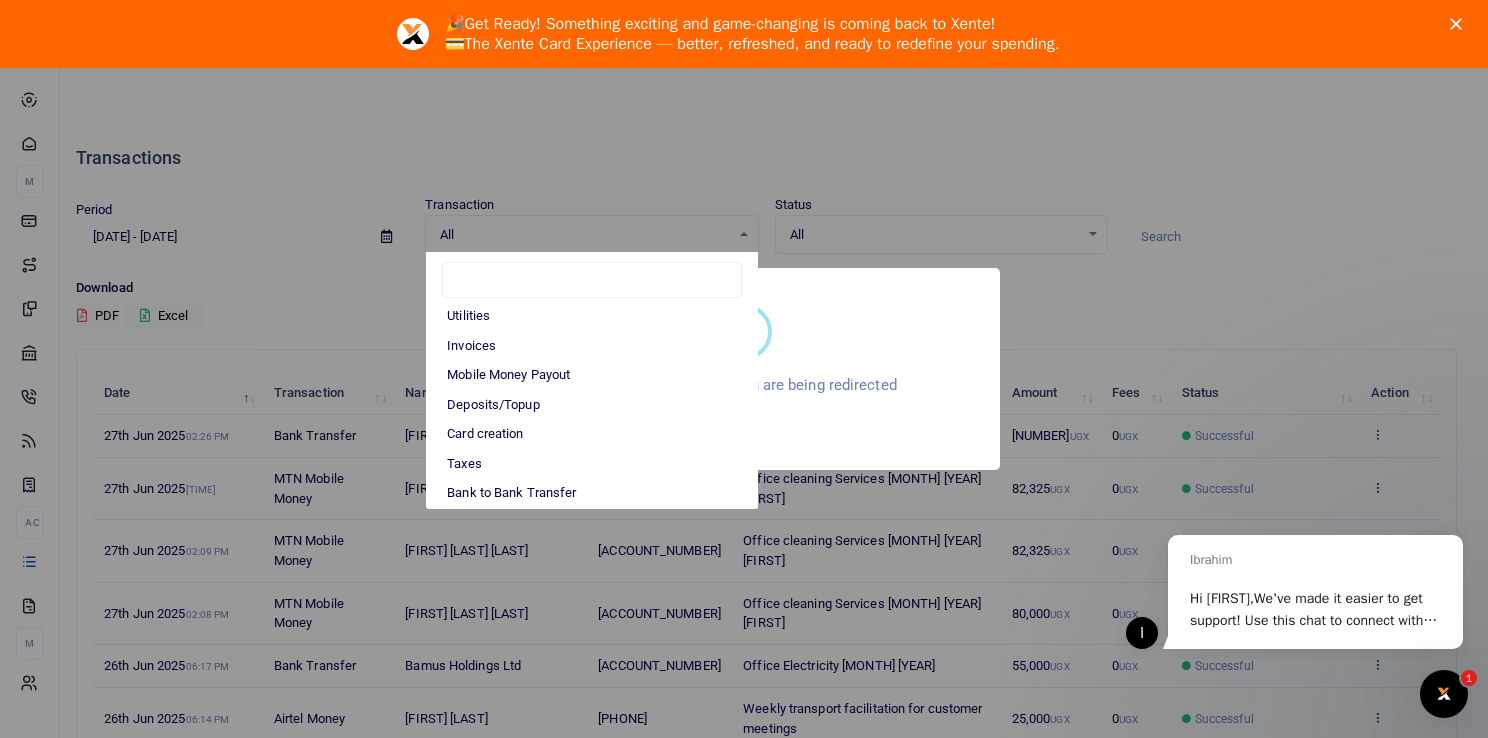 click on "i × Session has expired, you are being redirected OK No Cancel" at bounding box center [744, 368] 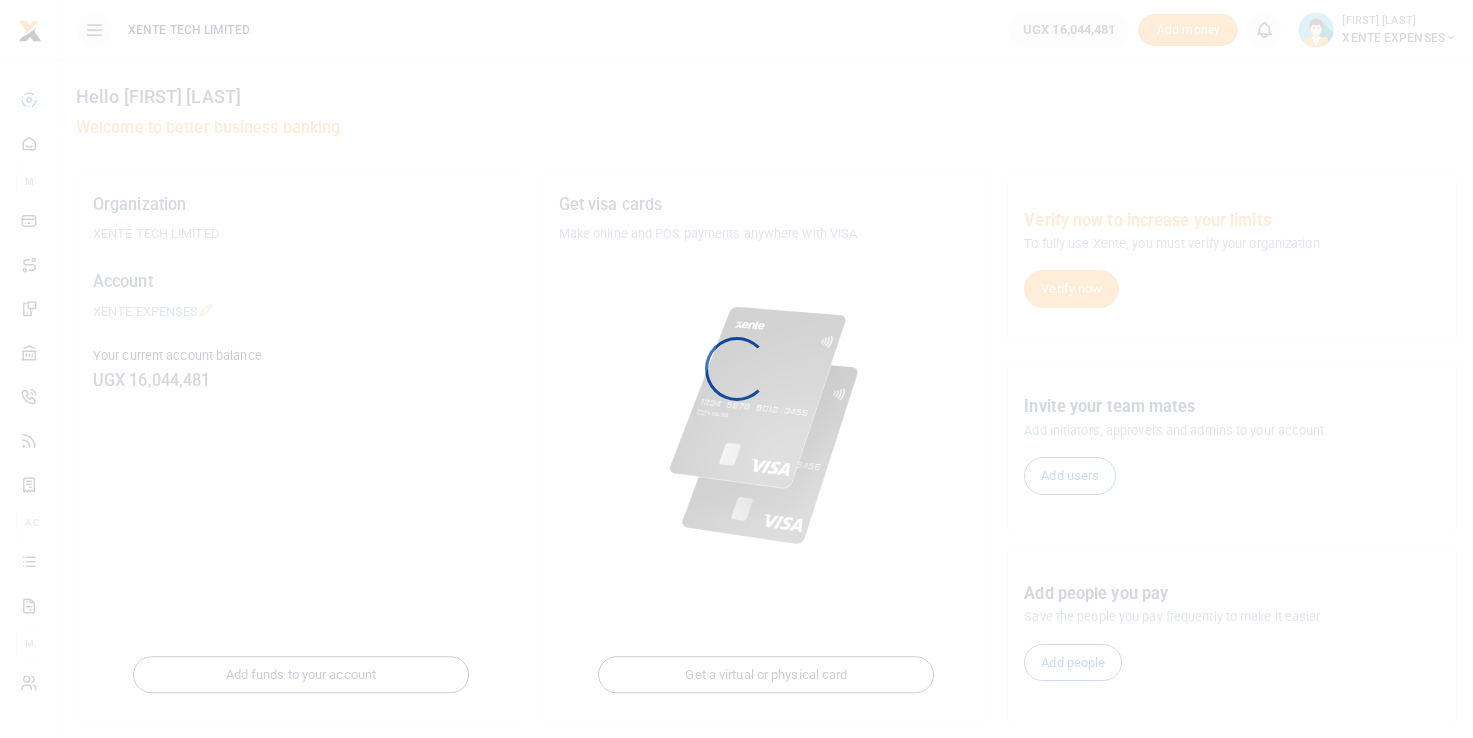 scroll, scrollTop: 0, scrollLeft: 0, axis: both 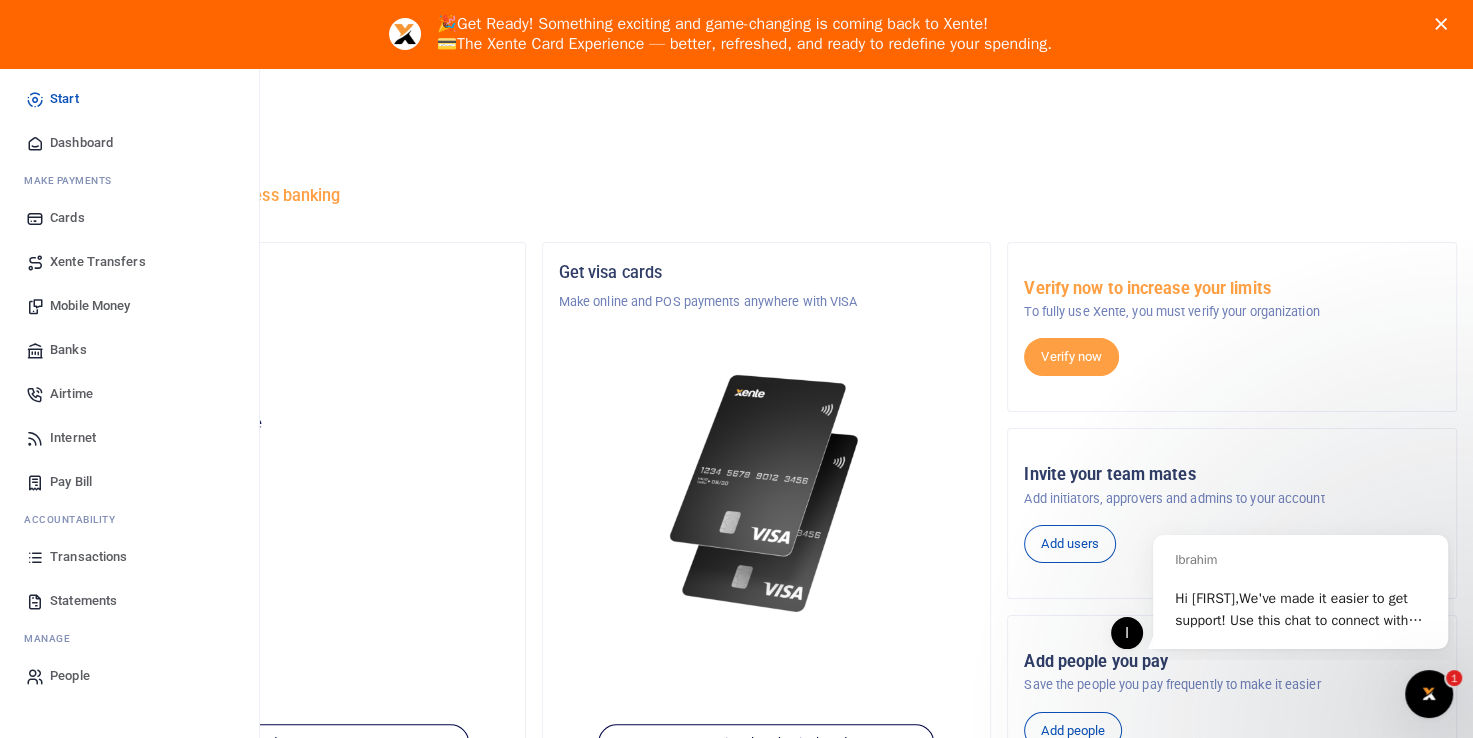 click on "Transactions" at bounding box center [88, 557] 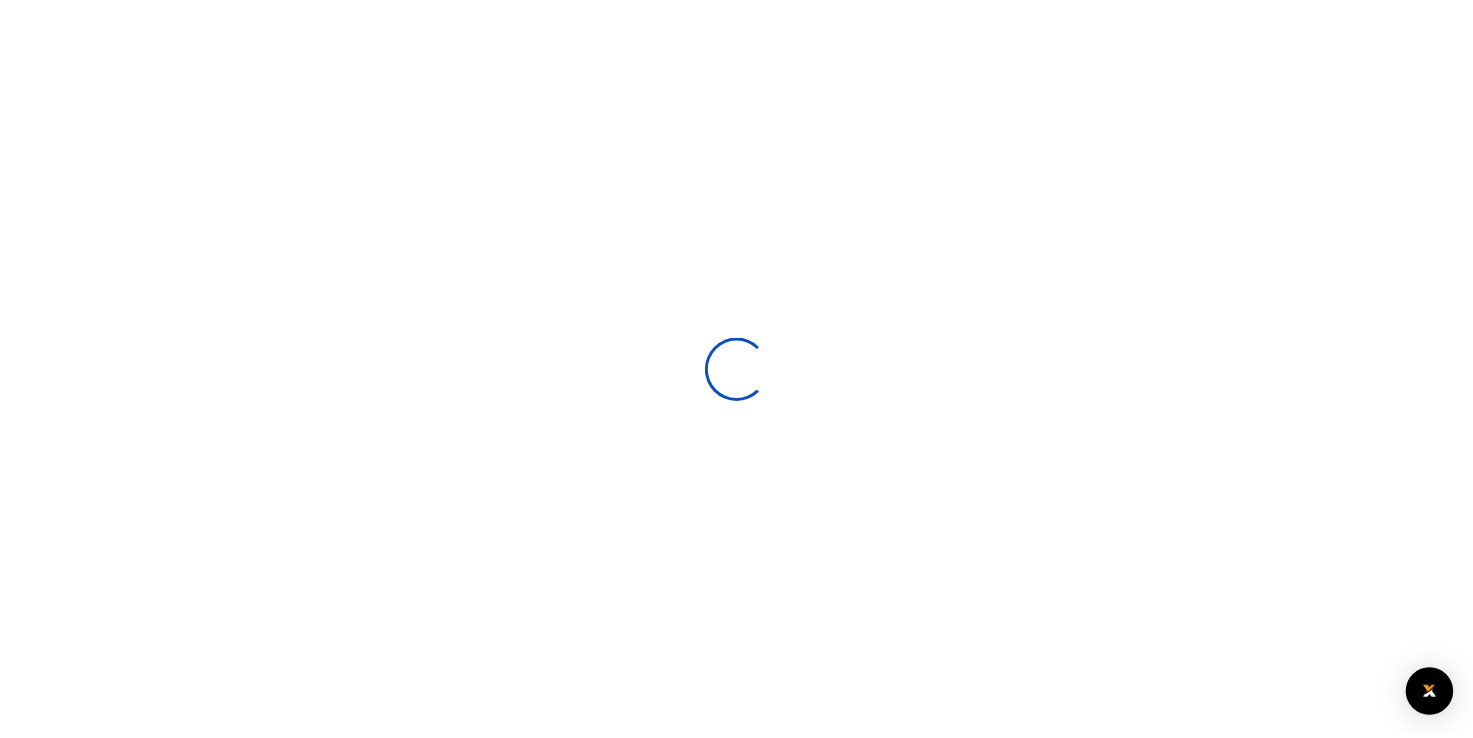 scroll, scrollTop: 0, scrollLeft: 0, axis: both 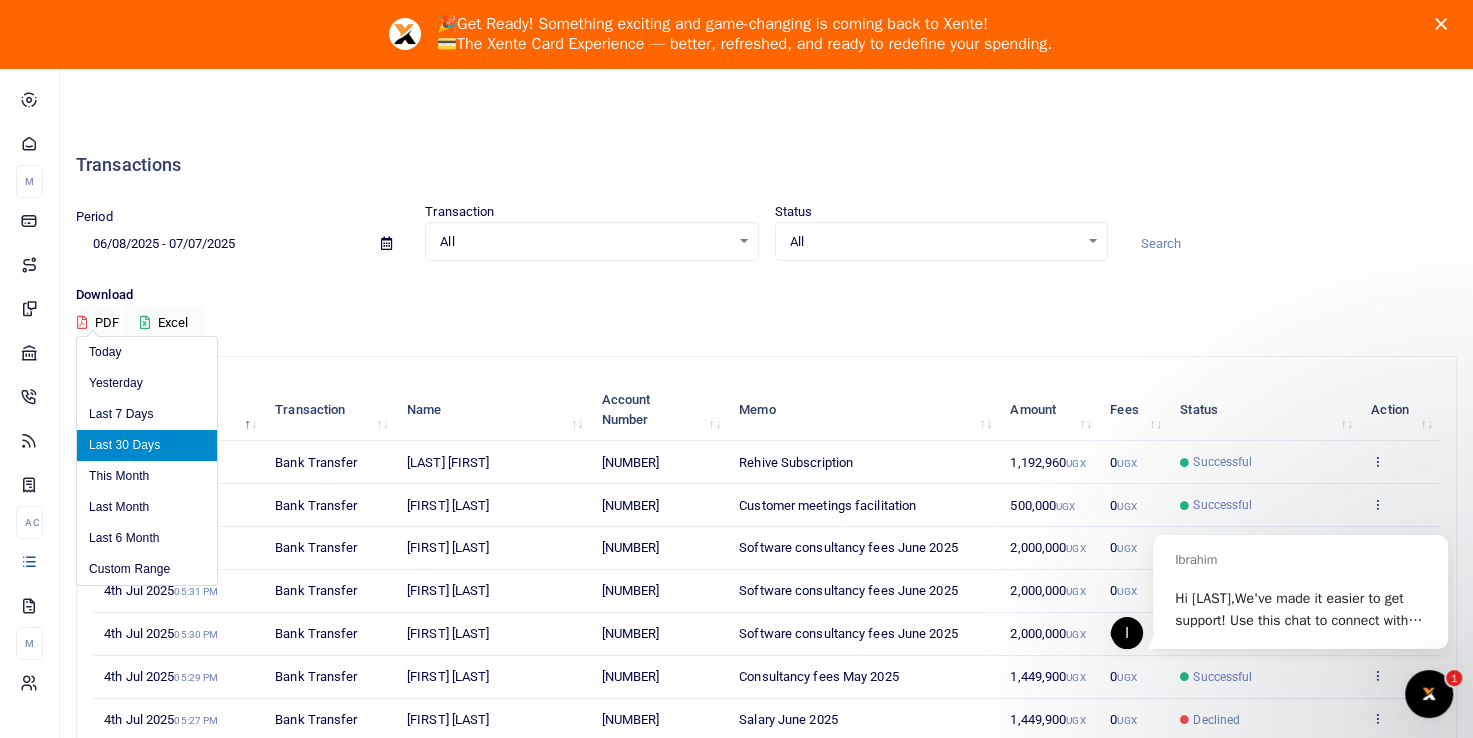 click on "06/08/2025 - 07/07/2025" at bounding box center [220, 244] 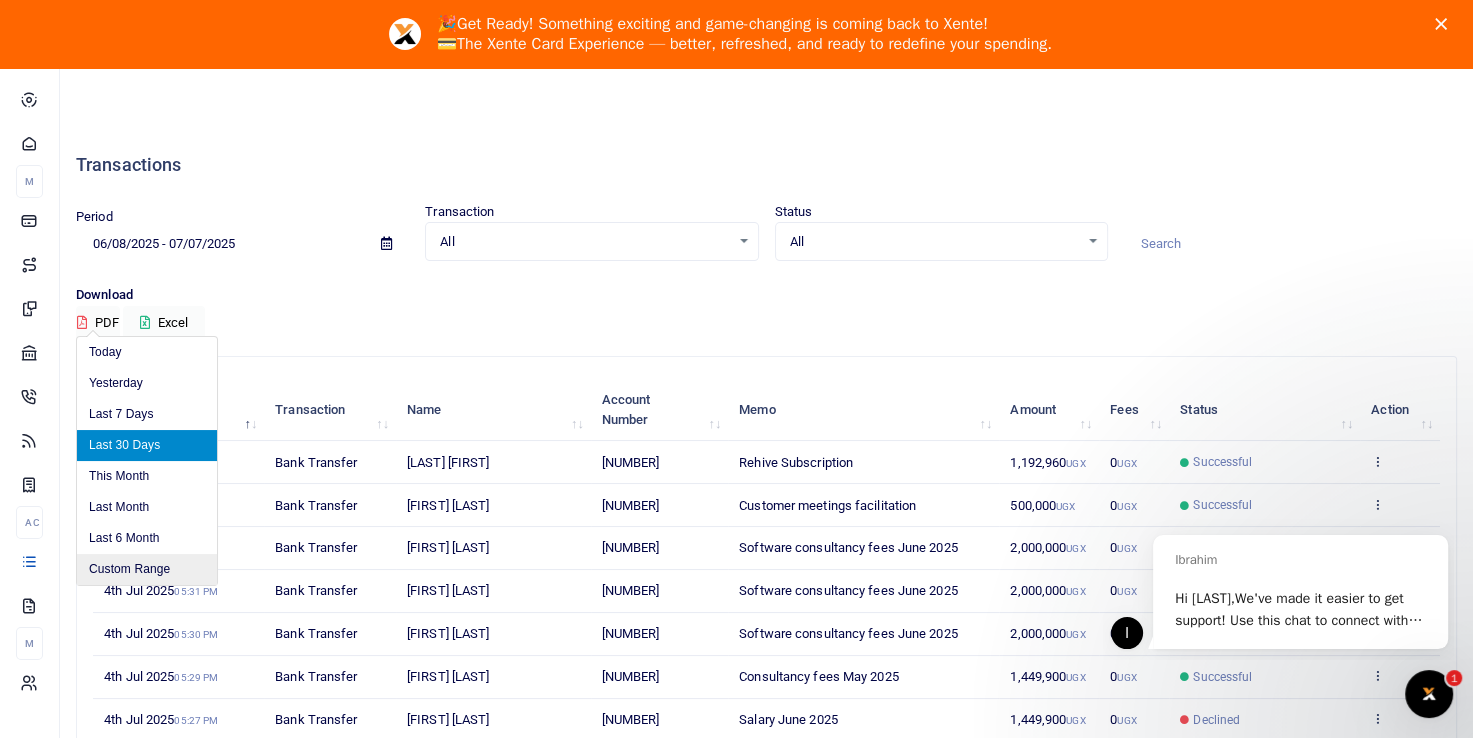 click on "Custom Range" at bounding box center [147, 569] 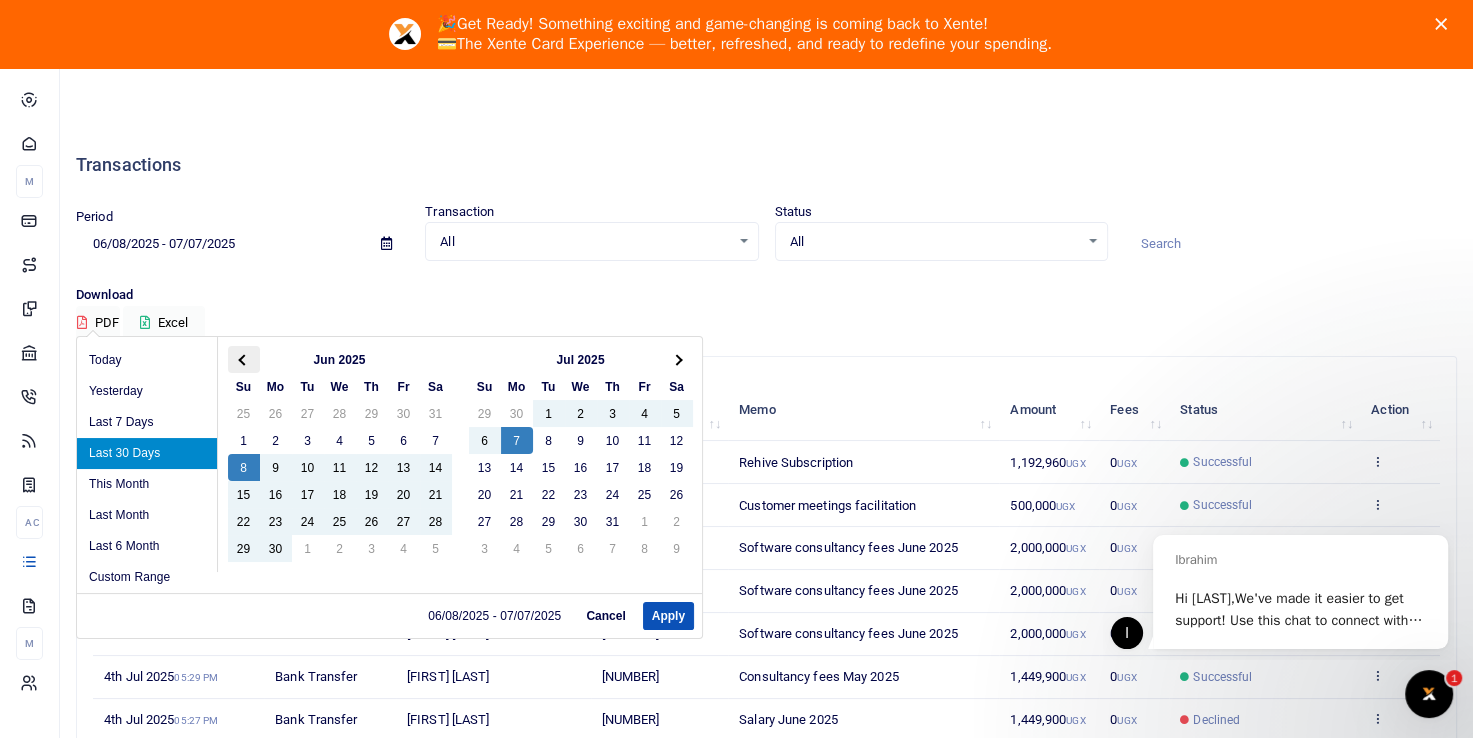 click at bounding box center [244, 359] 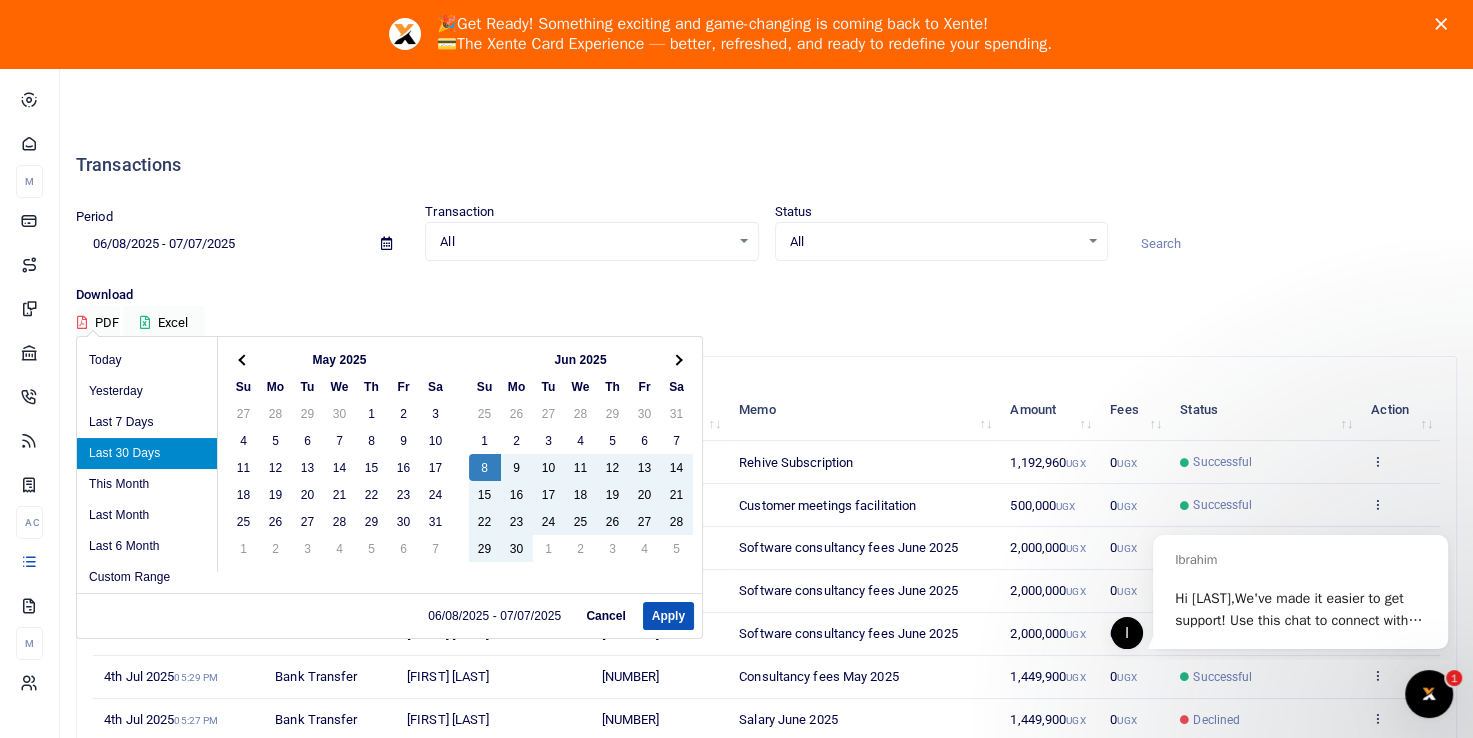 click at bounding box center (244, 359) 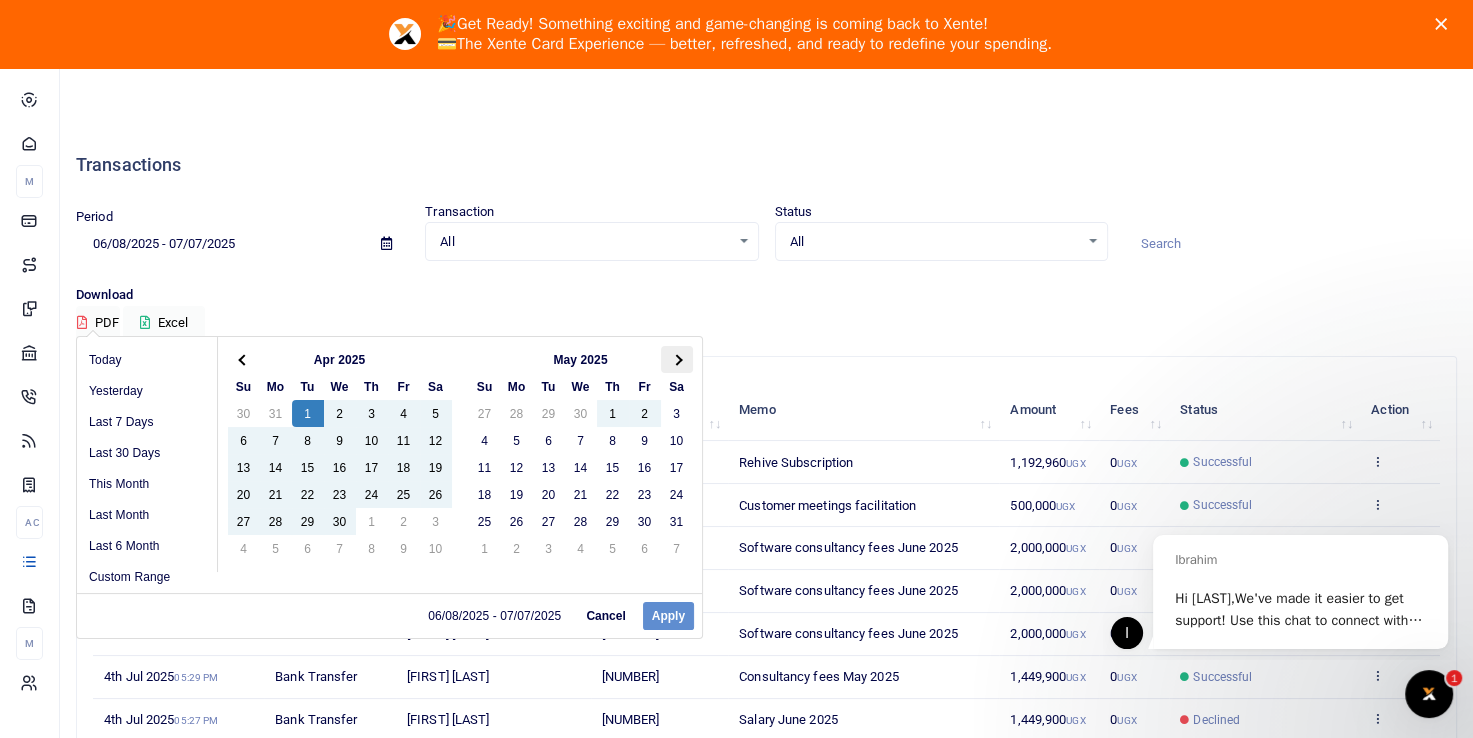 click at bounding box center [676, 359] 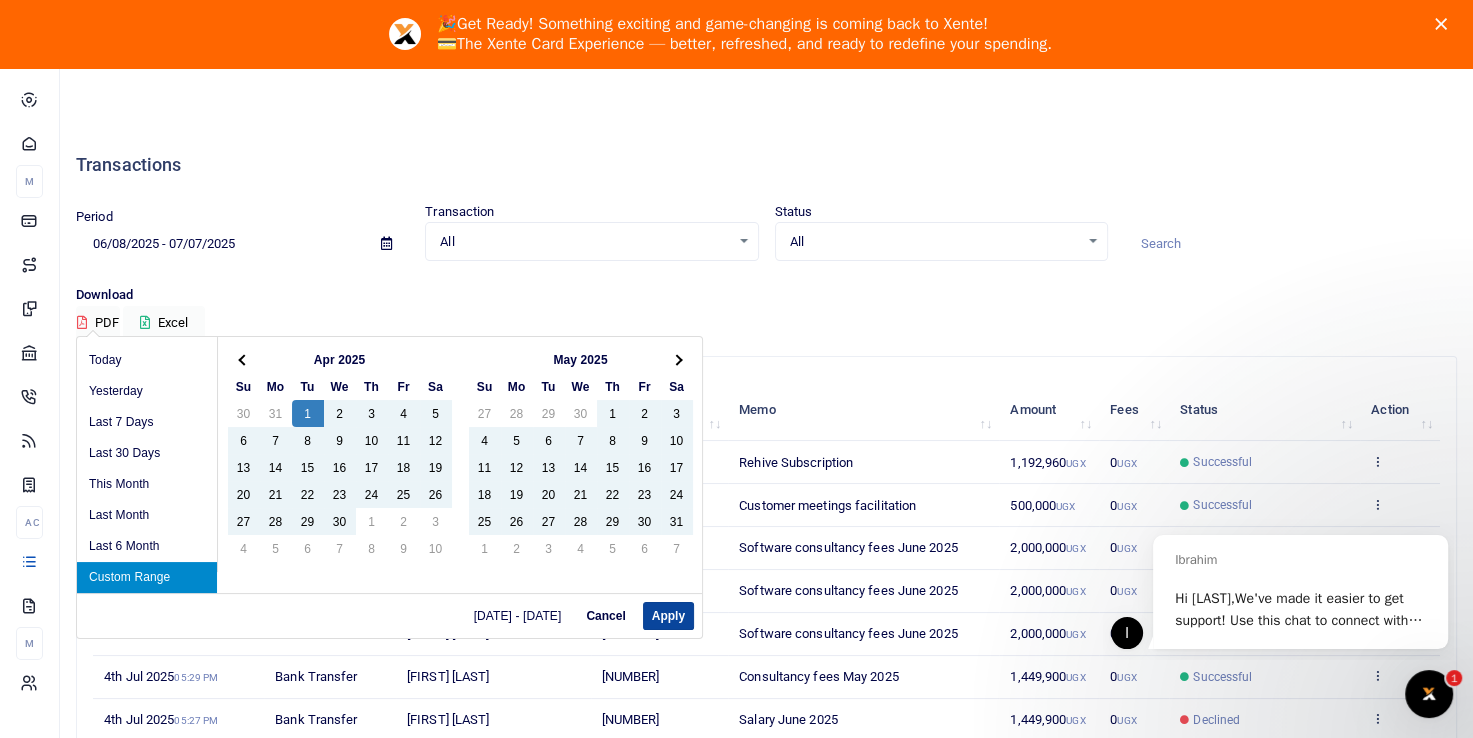click on "Apply" at bounding box center [668, 616] 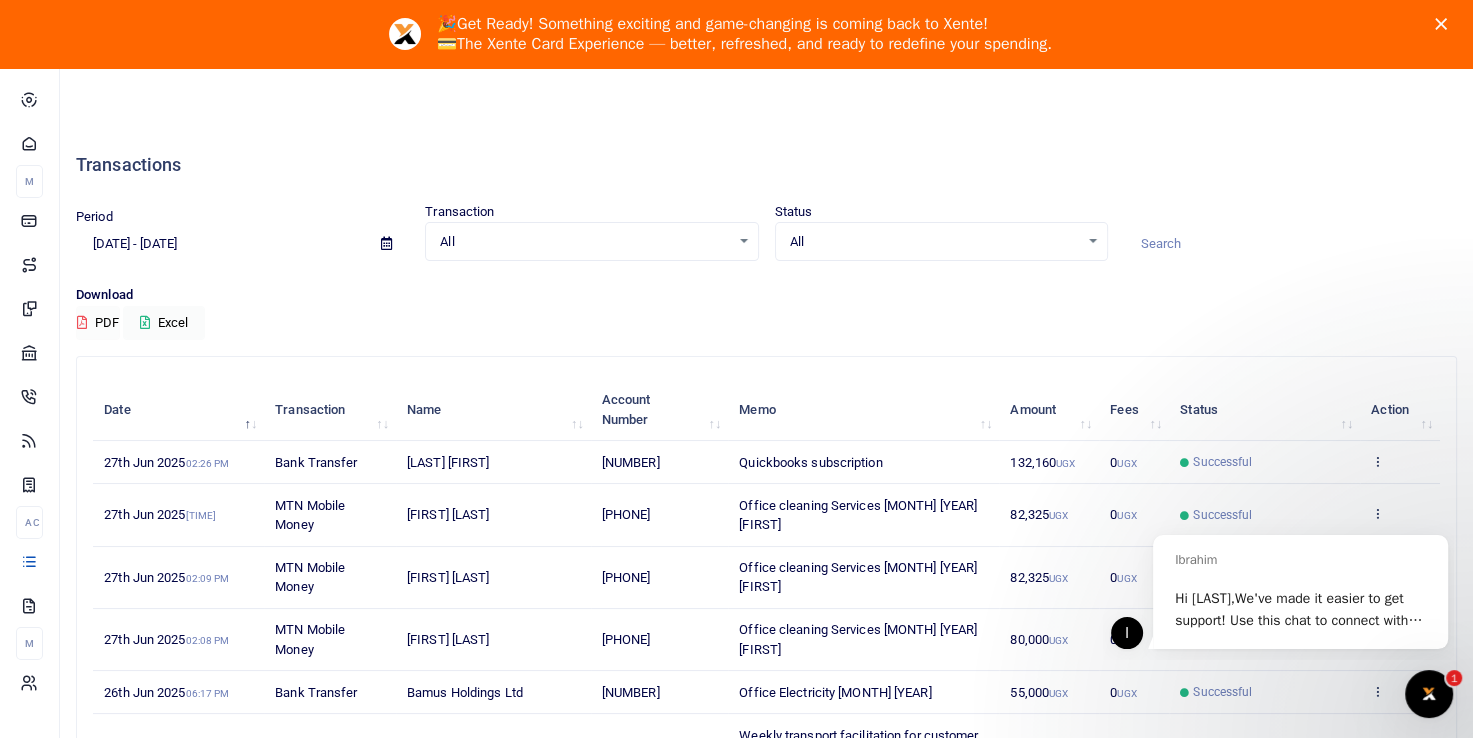 click on "PDF" at bounding box center [98, 323] 